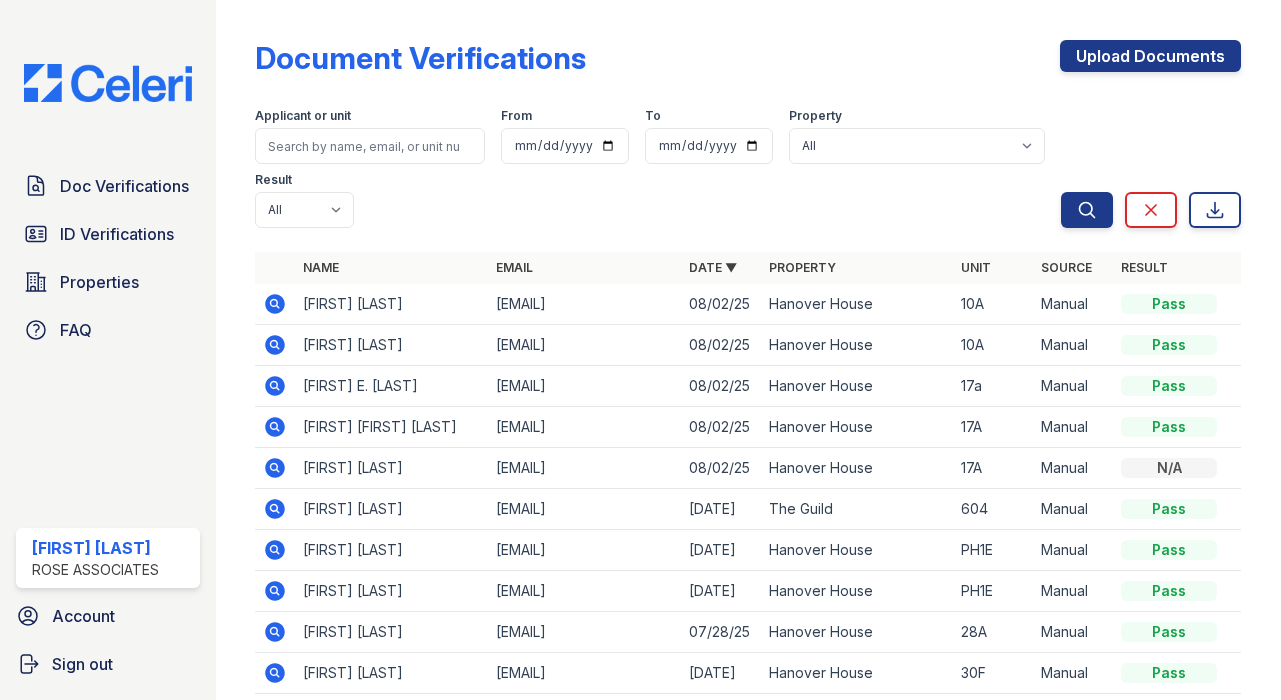 scroll, scrollTop: 0, scrollLeft: 0, axis: both 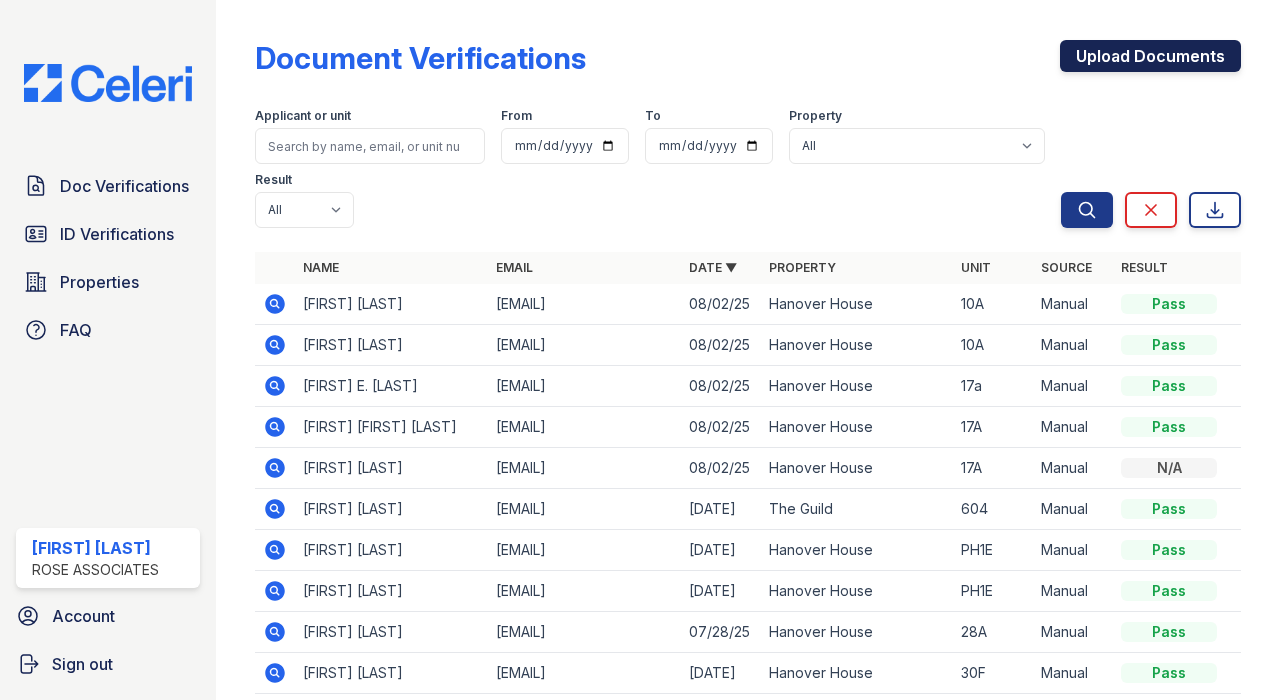 click on "Upload Documents" at bounding box center [1150, 56] 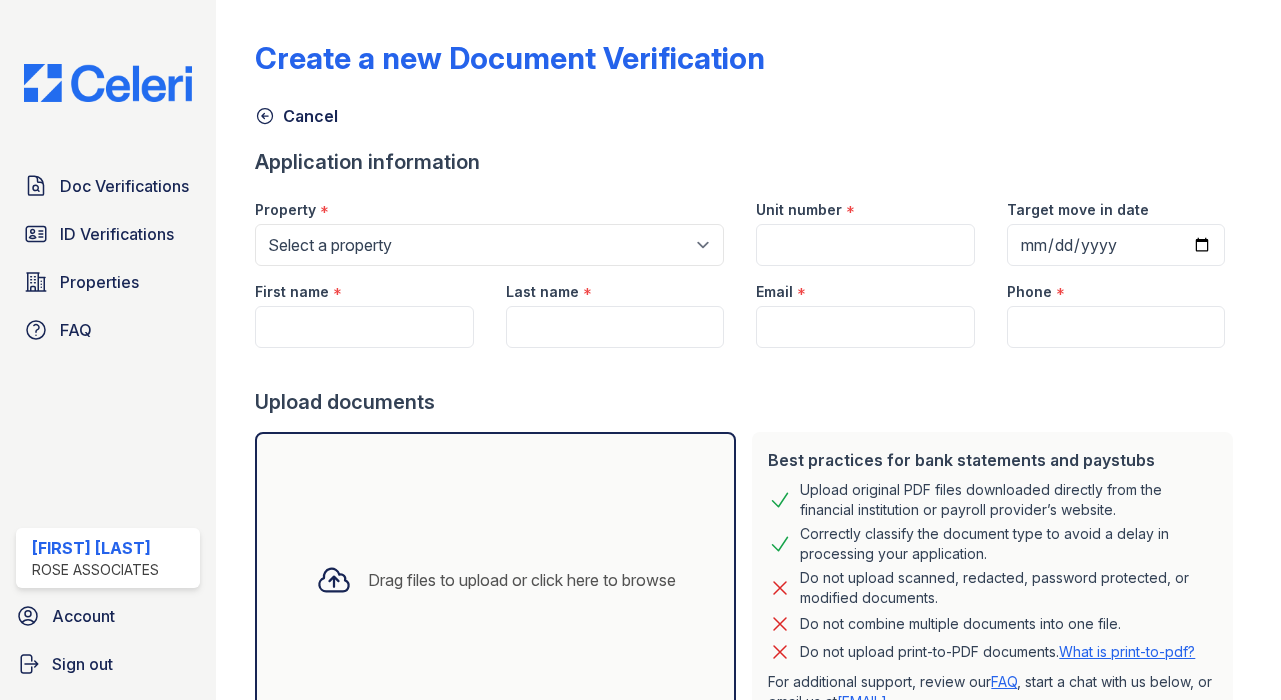 scroll, scrollTop: 0, scrollLeft: 0, axis: both 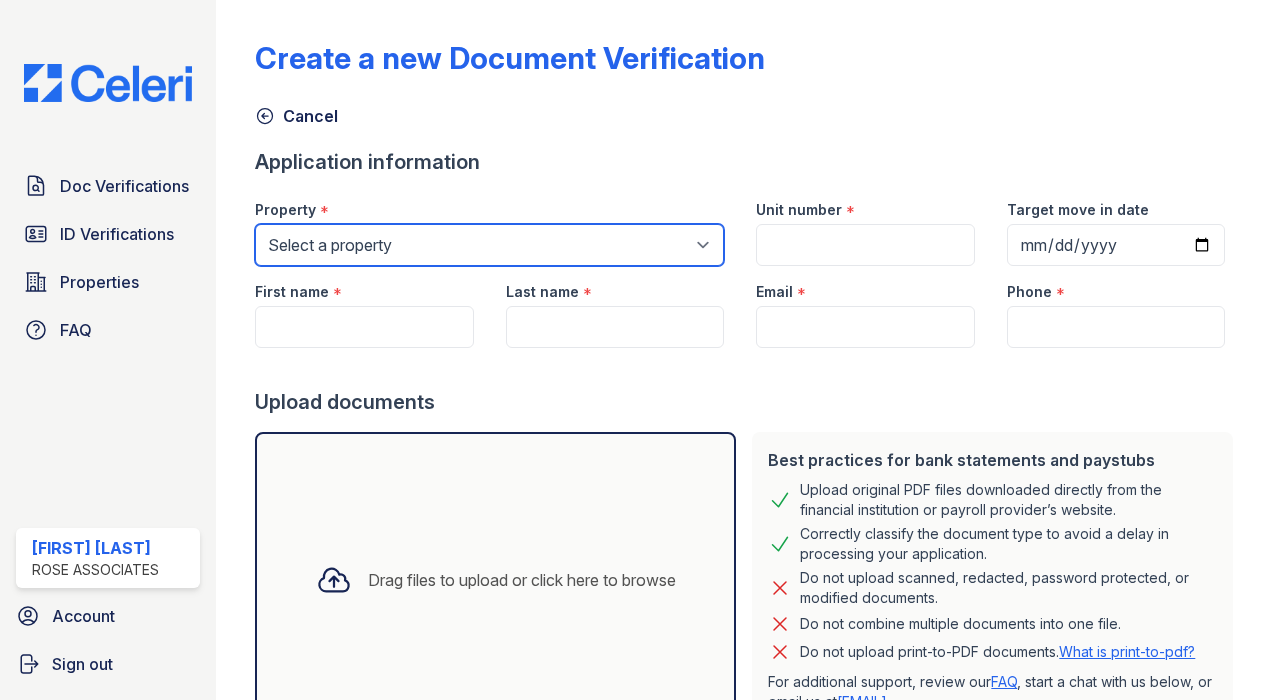 select on "3109" 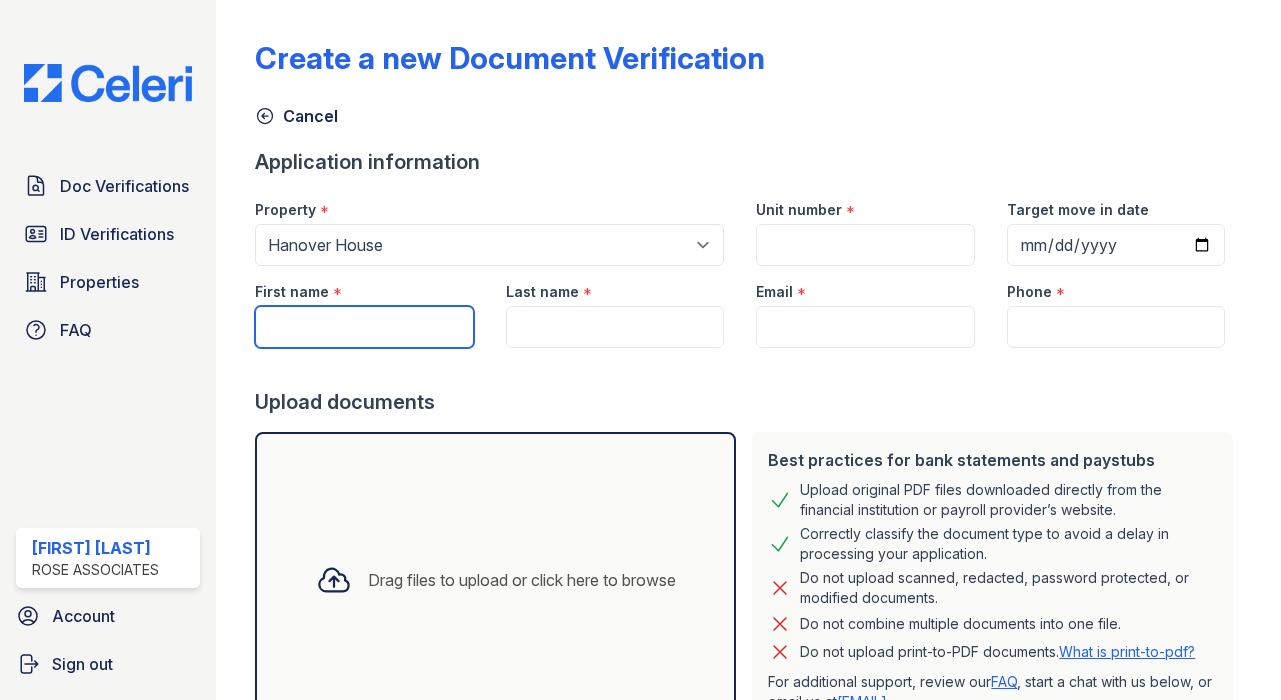 paste on "[FIRST] E. [LAST]" 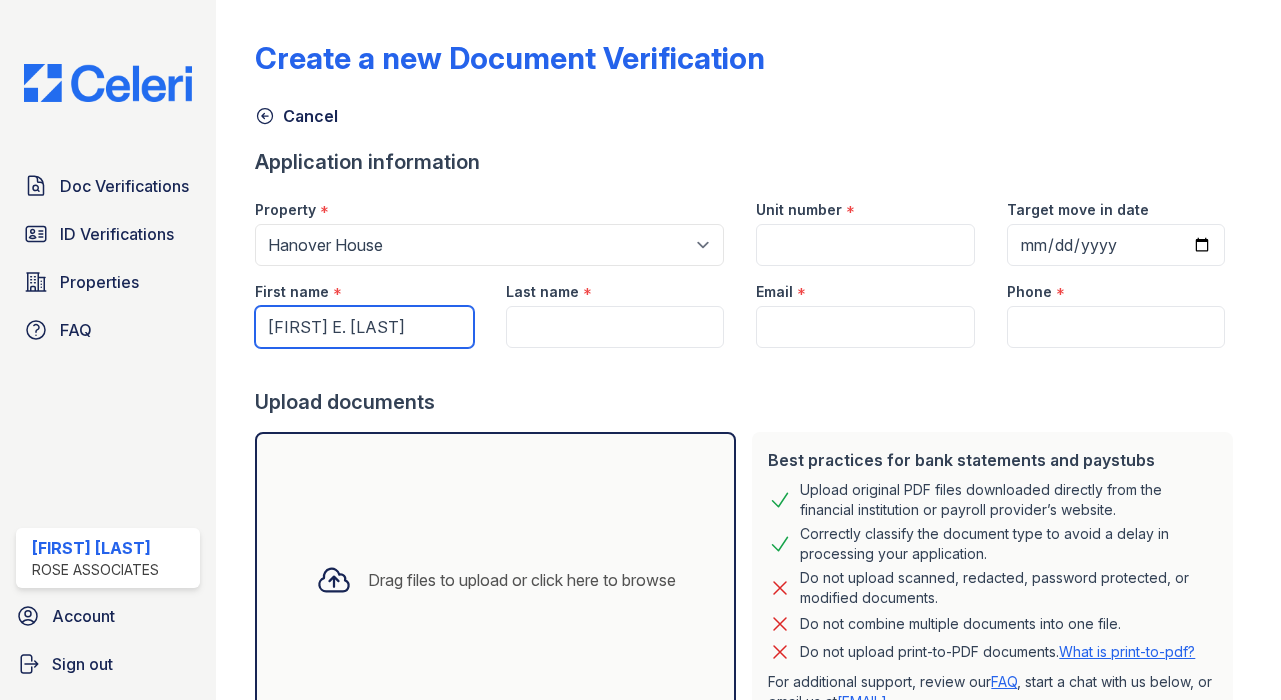 drag, startPoint x: 354, startPoint y: 329, endPoint x: 499, endPoint y: 431, distance: 177.28226 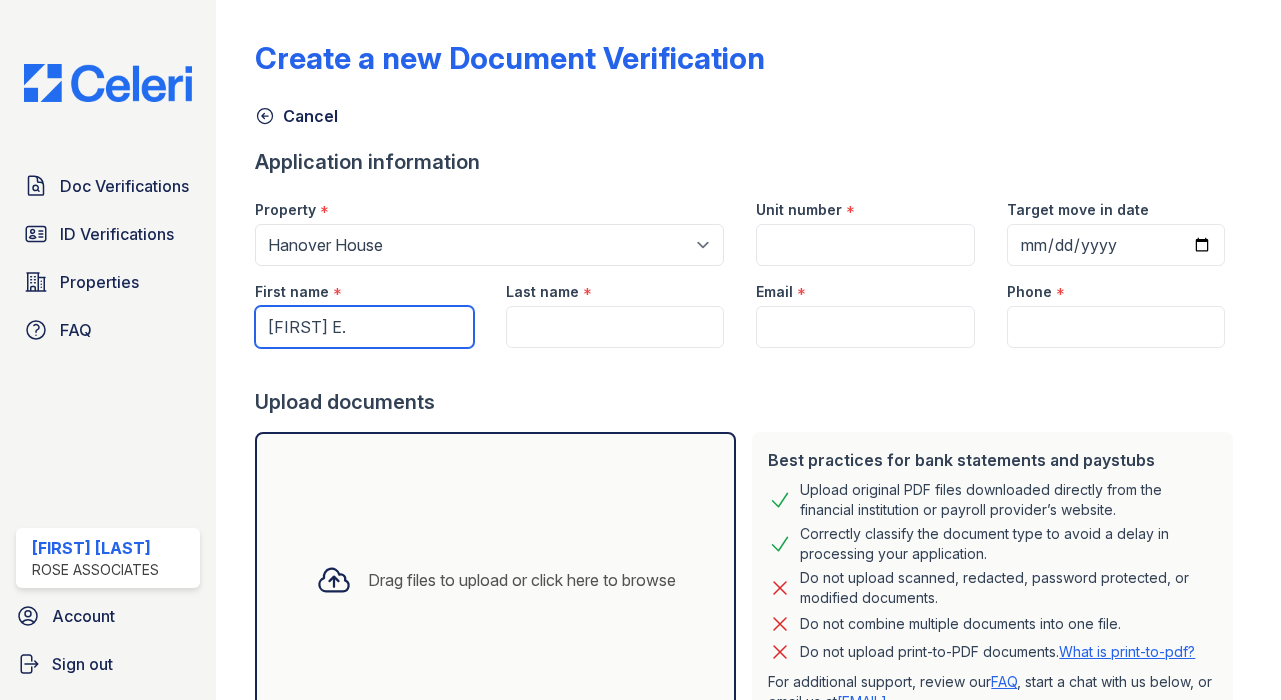 type on "[FIRST] E." 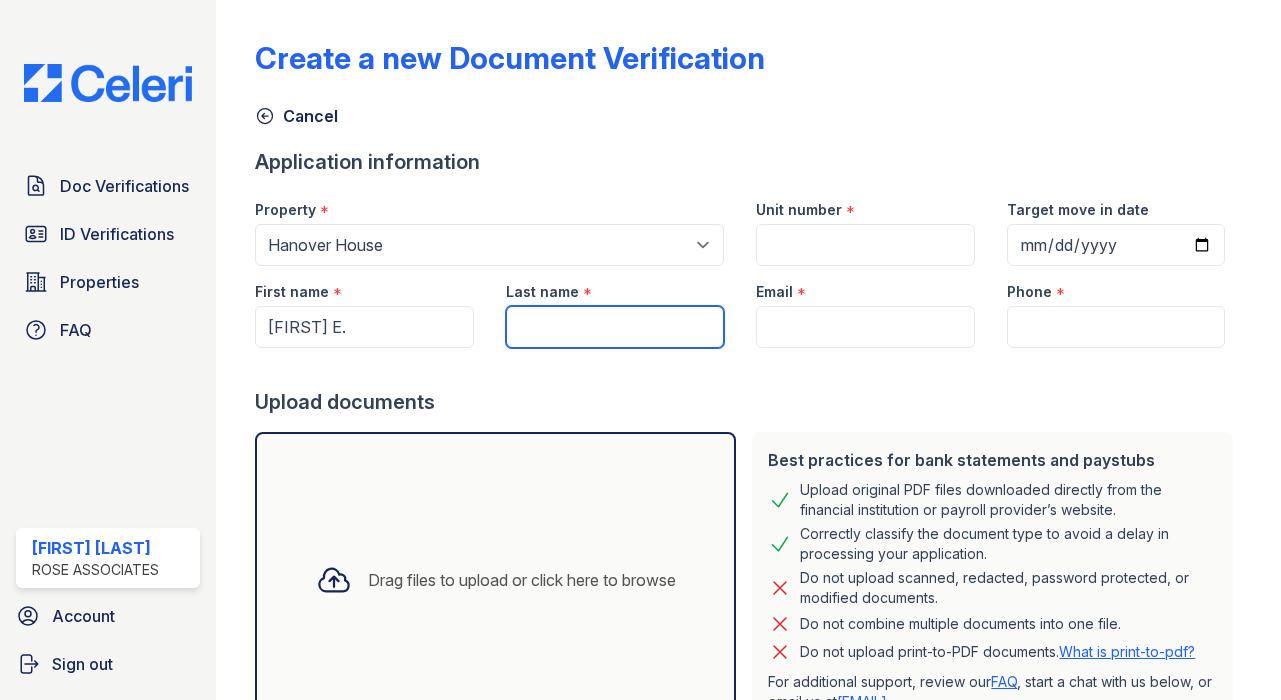 paste on "[LAST]" 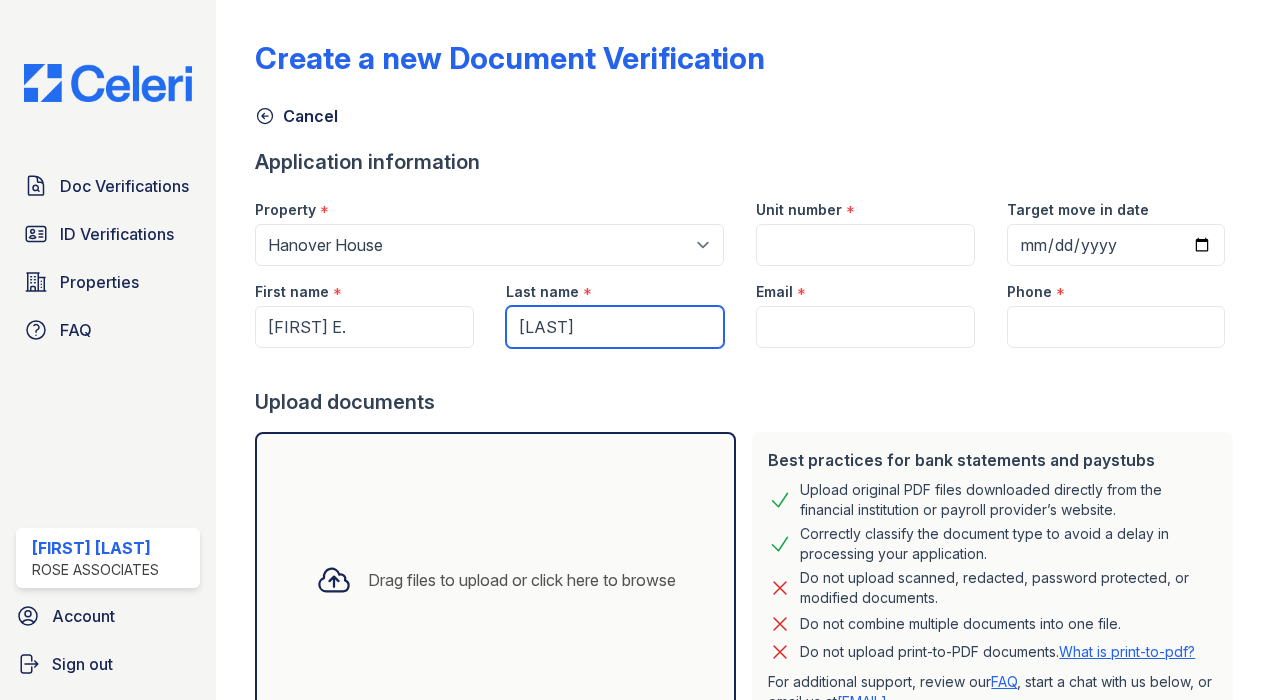 type on "[LAST]" 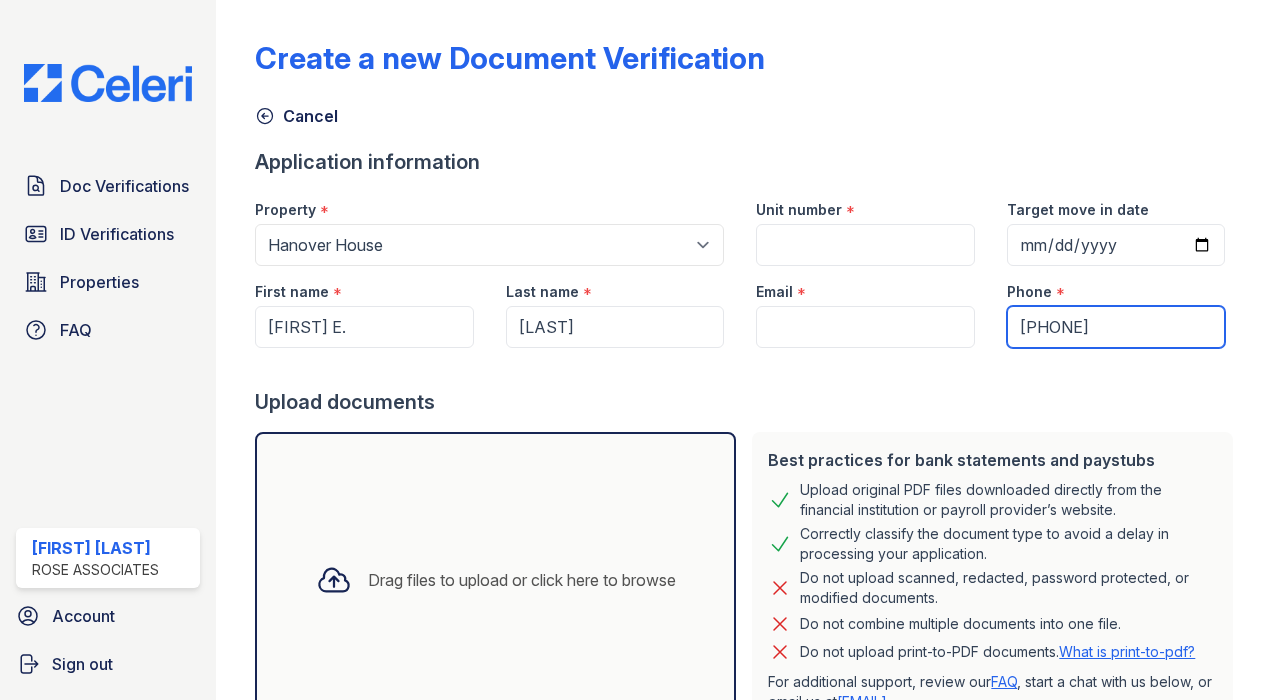 scroll, scrollTop: 7, scrollLeft: 0, axis: vertical 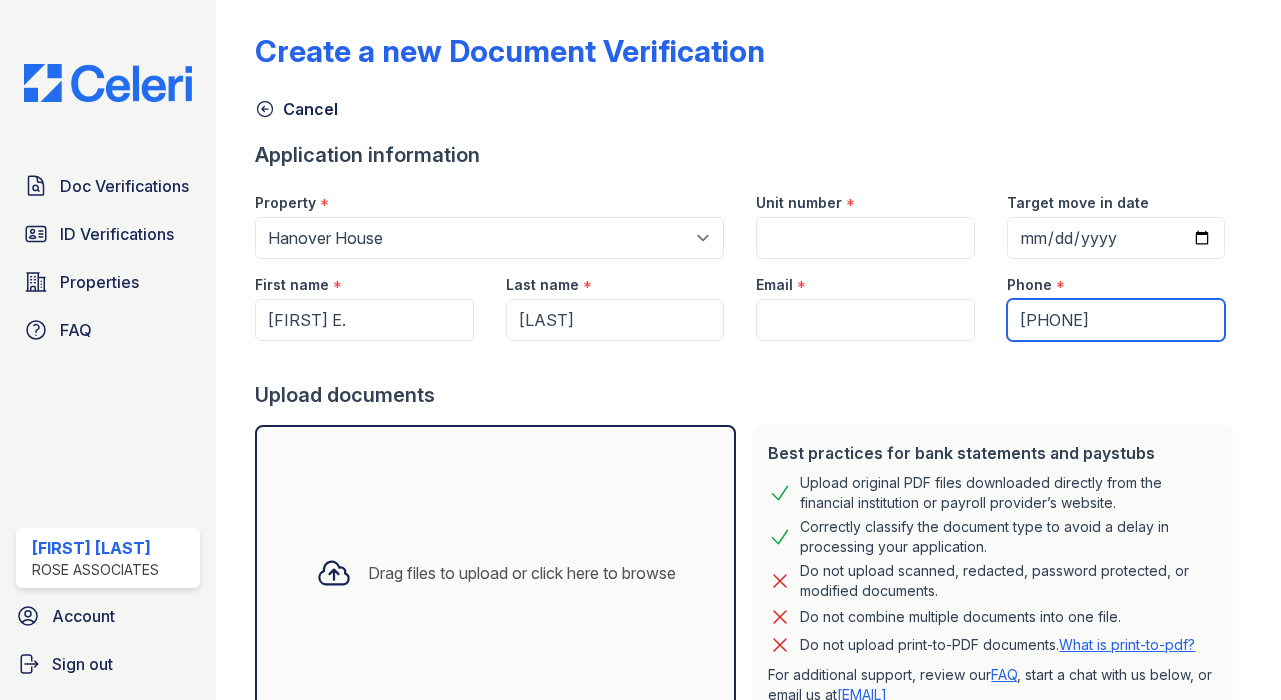 type on "[PHONE]" 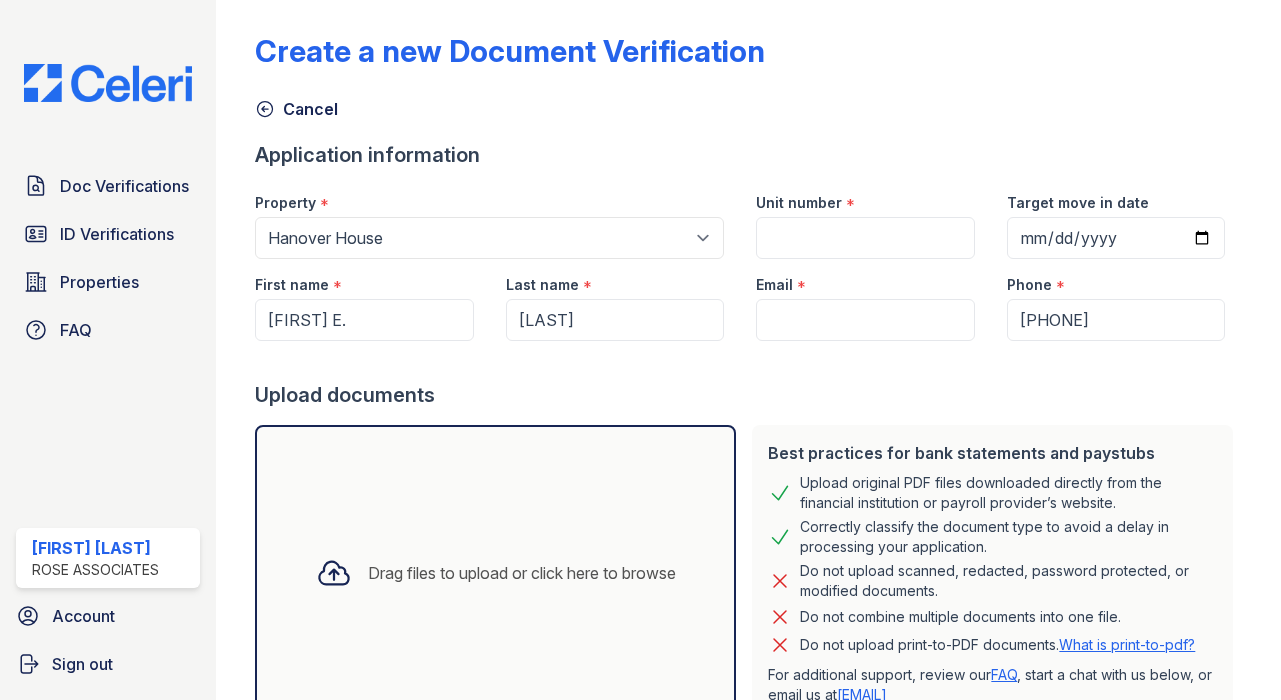 click at bounding box center (748, 361) 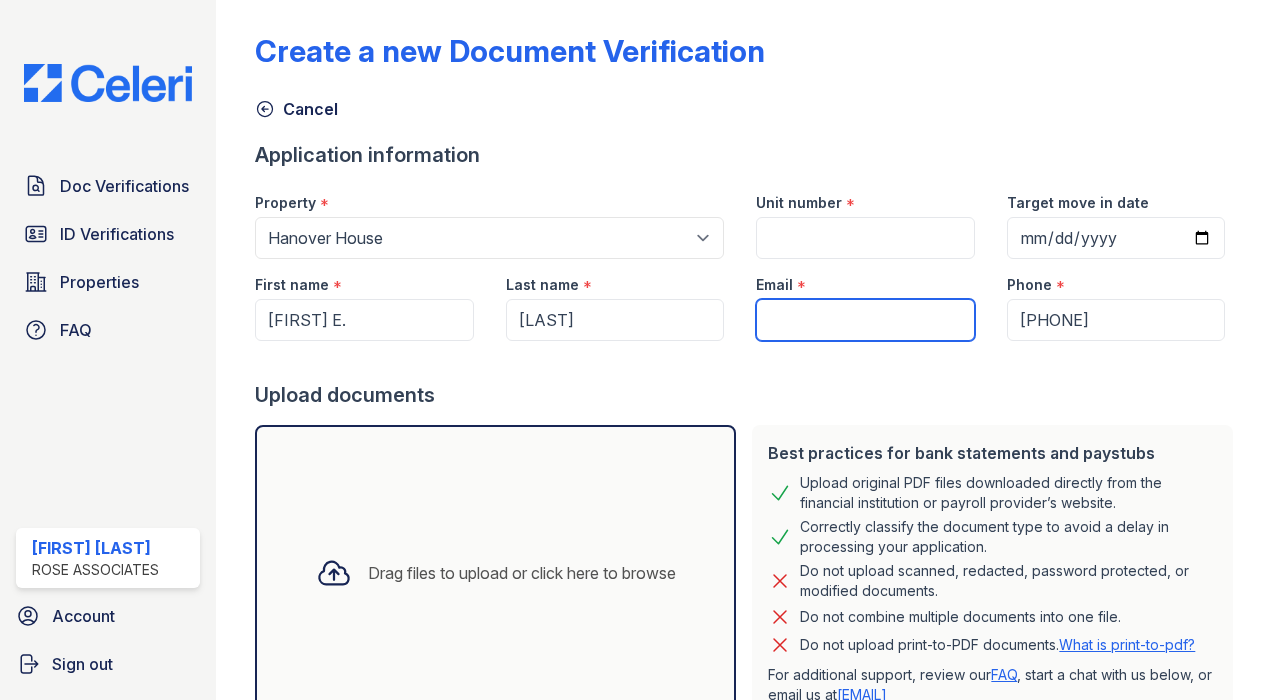 paste on "[EMAIL]" 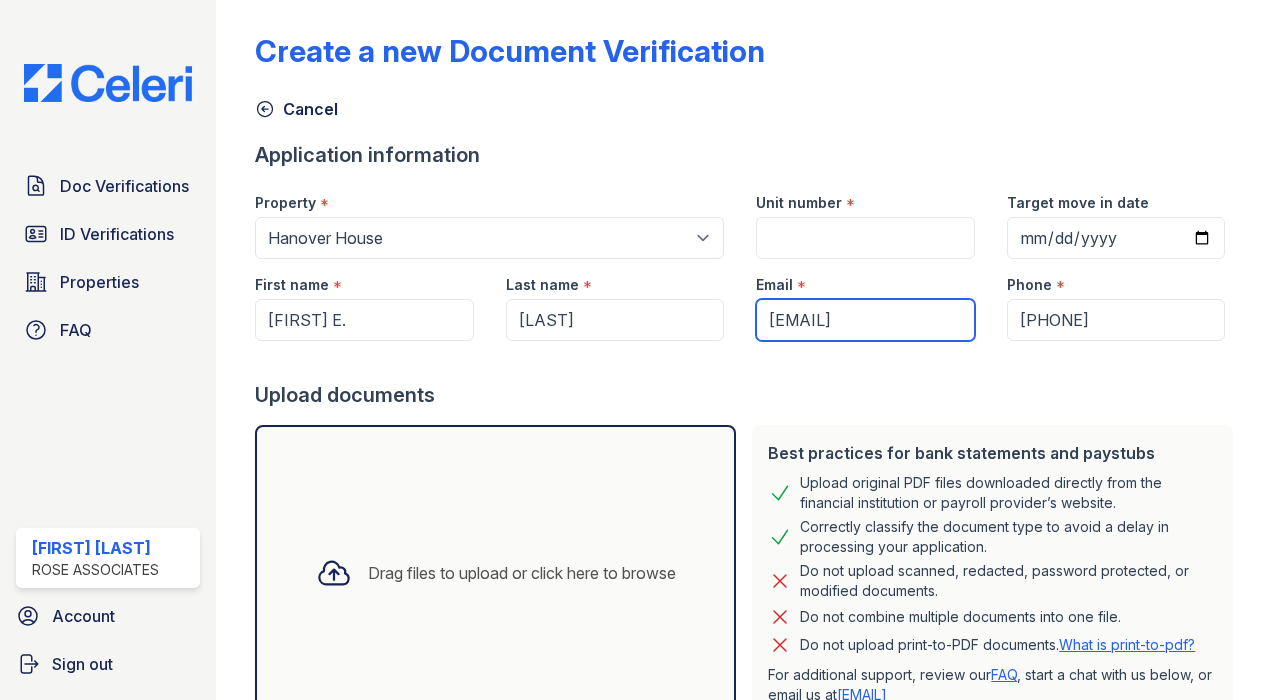 type on "[EMAIL]" 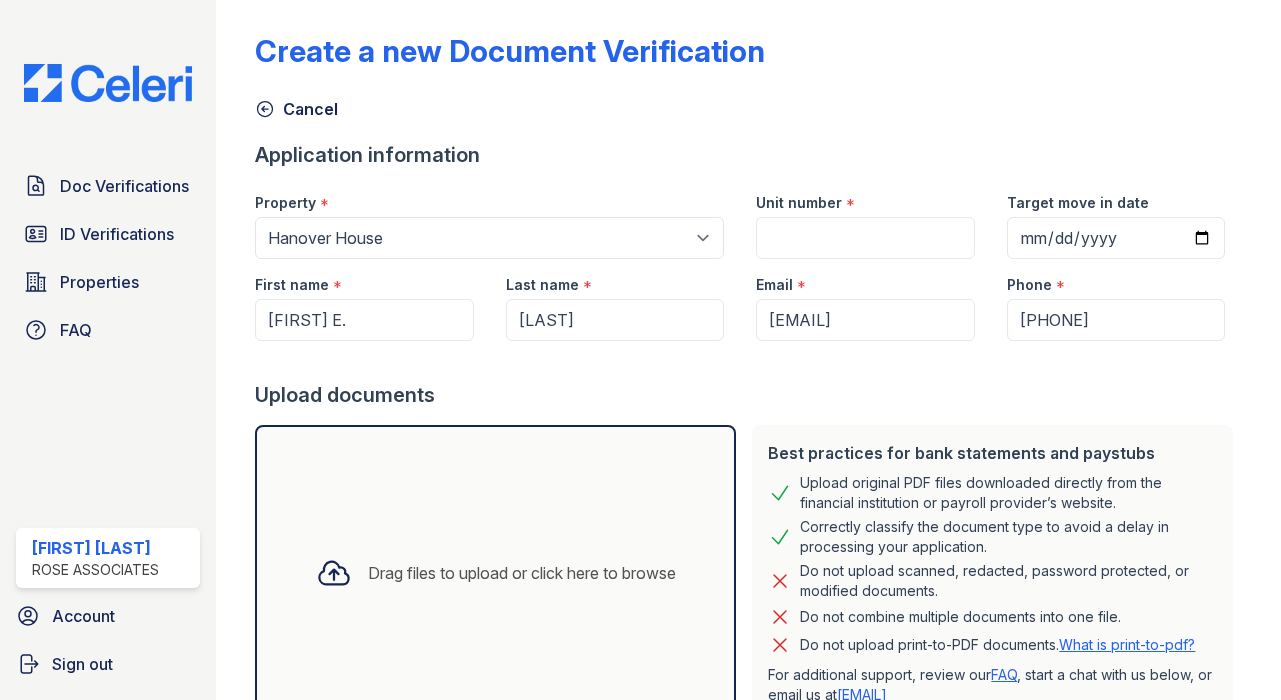 click at bounding box center [748, 361] 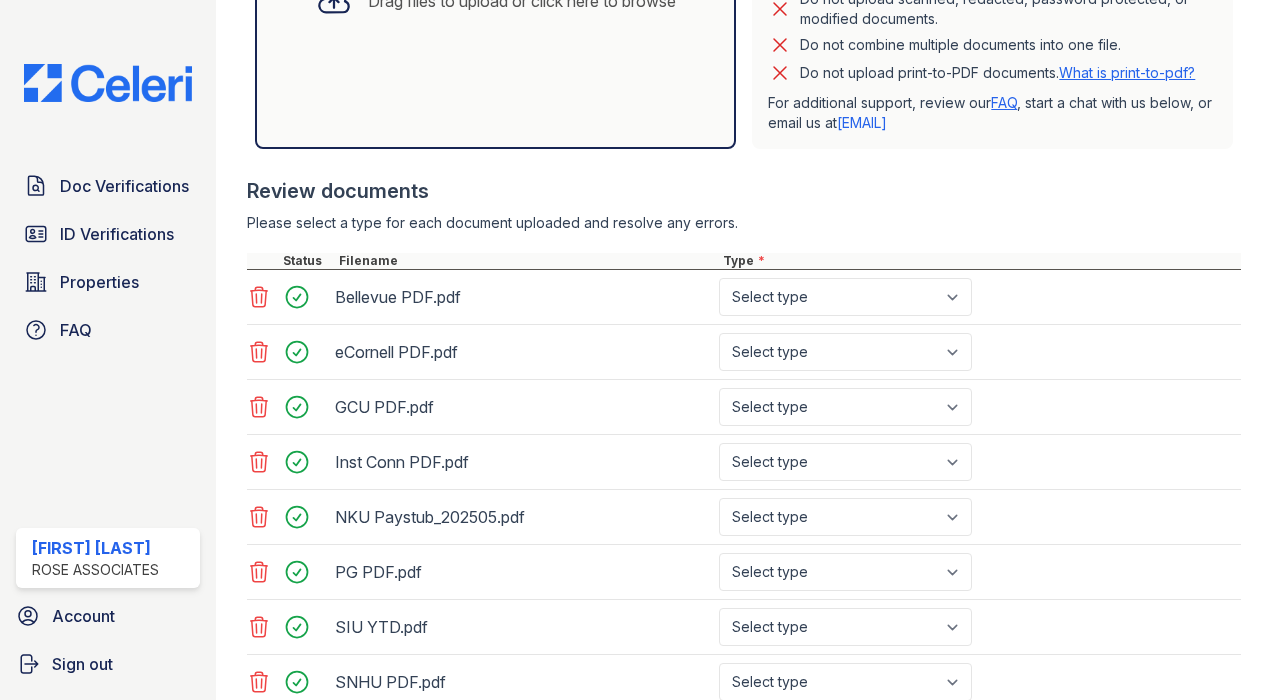 scroll, scrollTop: 584, scrollLeft: 0, axis: vertical 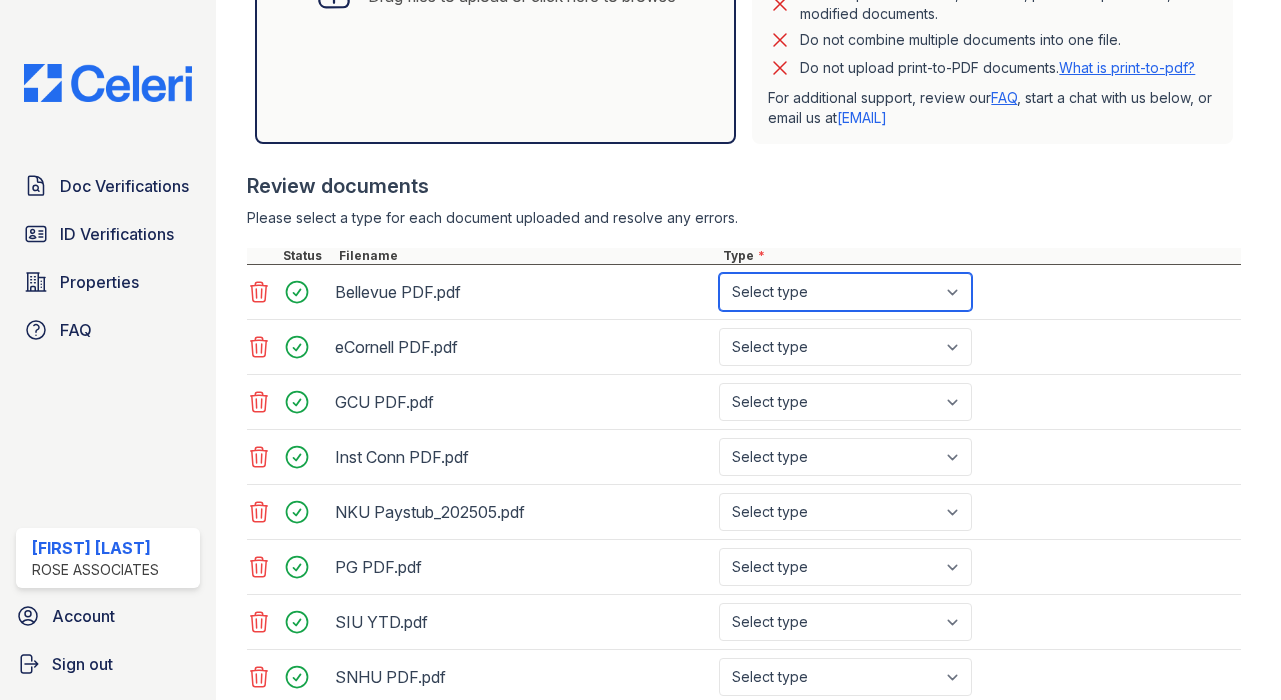 select on "paystub" 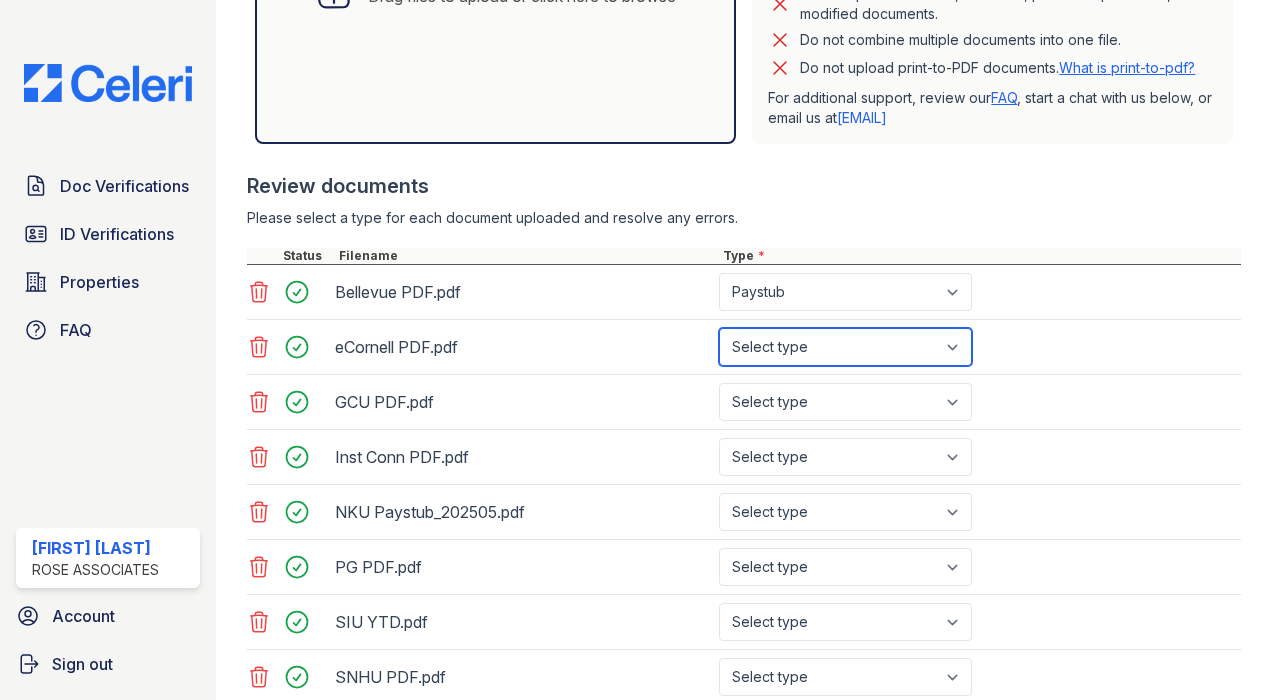 select on "paystub" 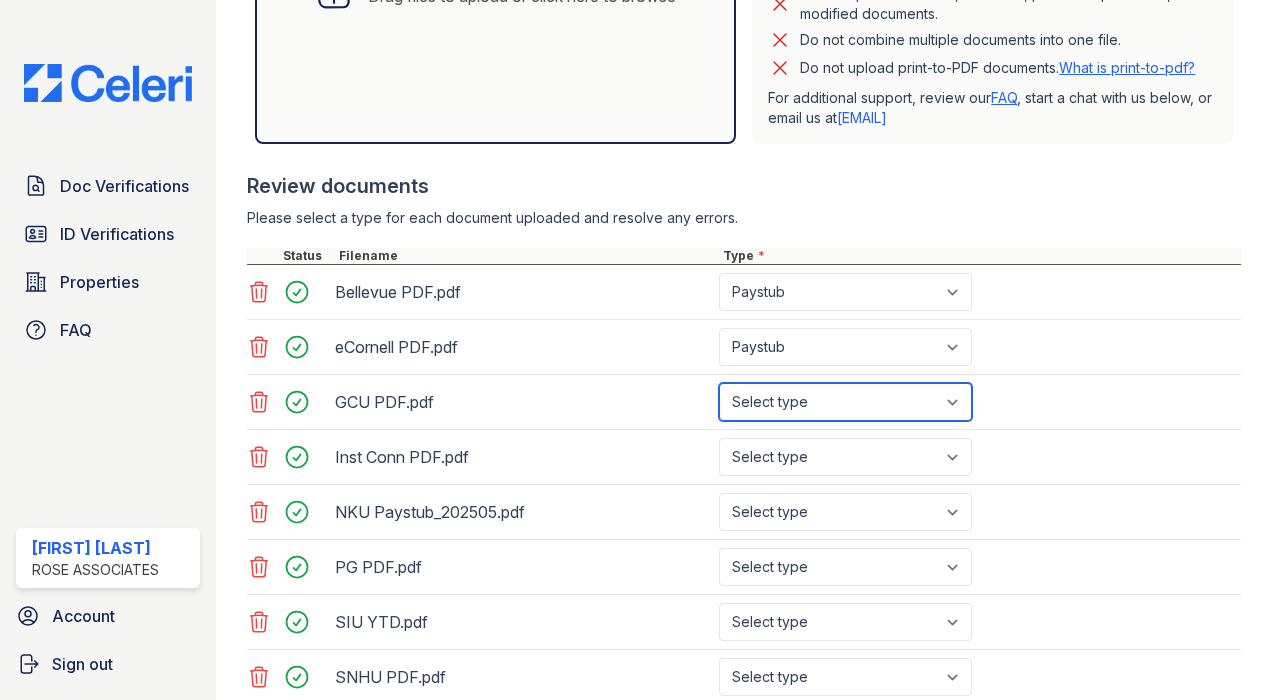 select on "paystub" 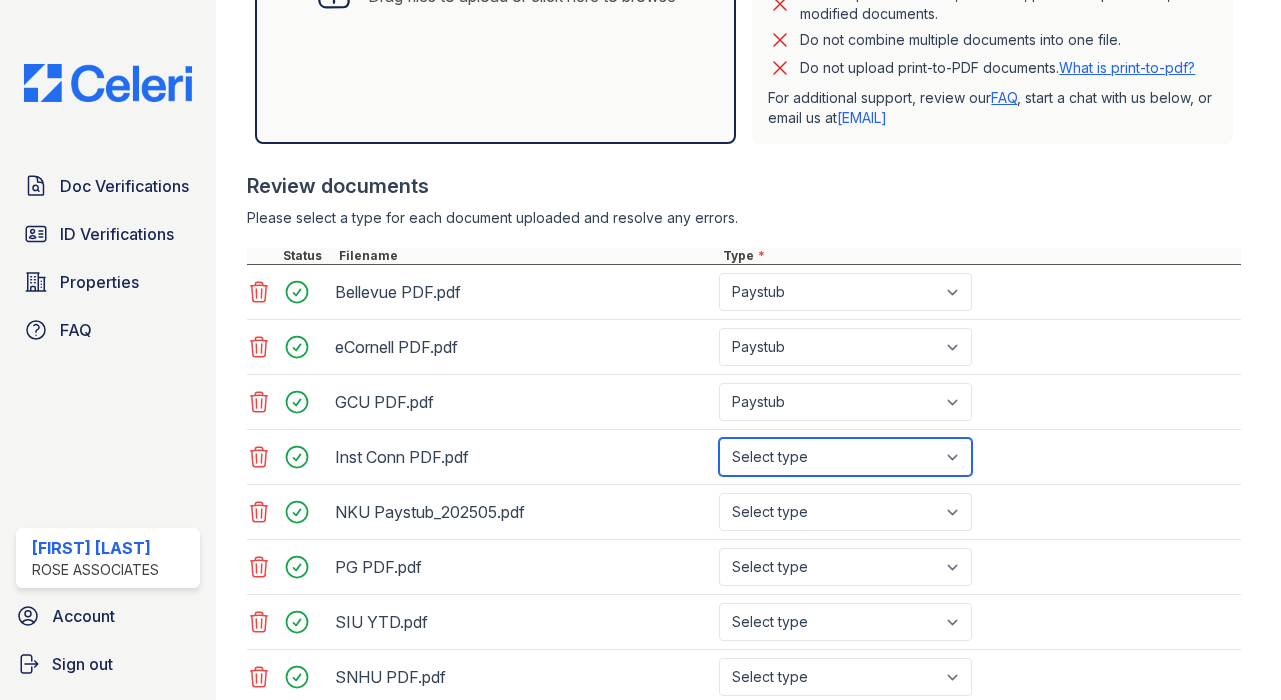 select on "paystub" 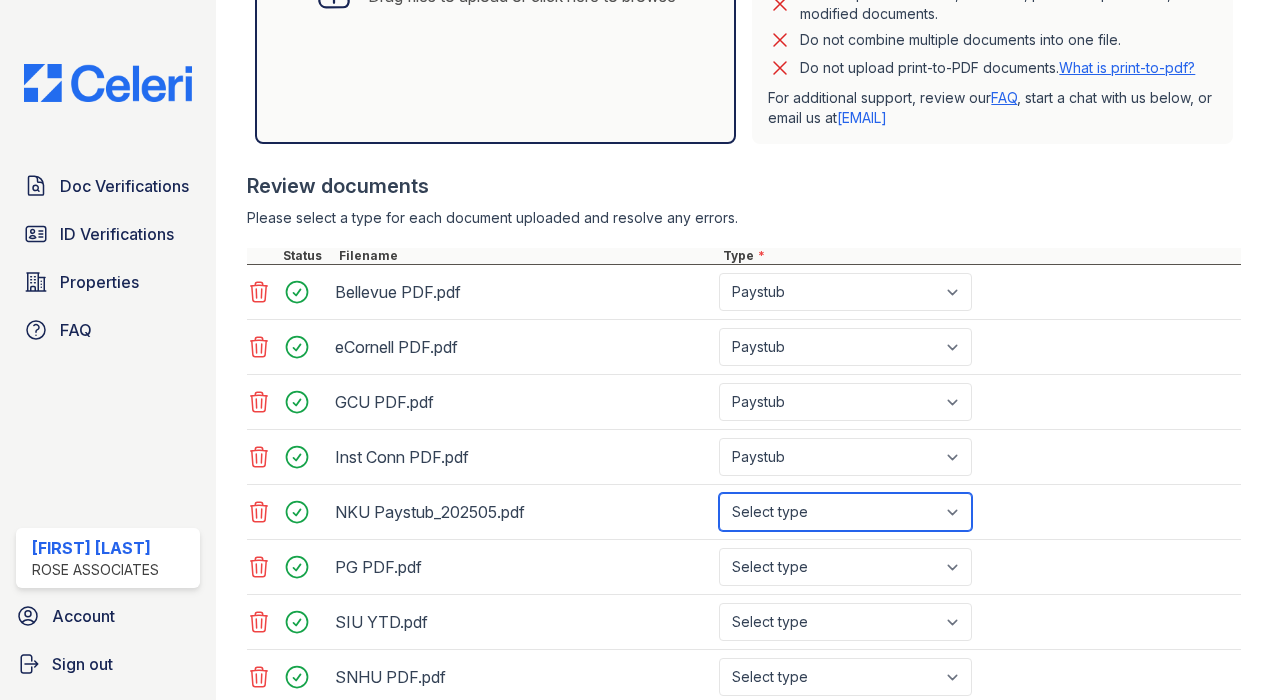 select on "paystub" 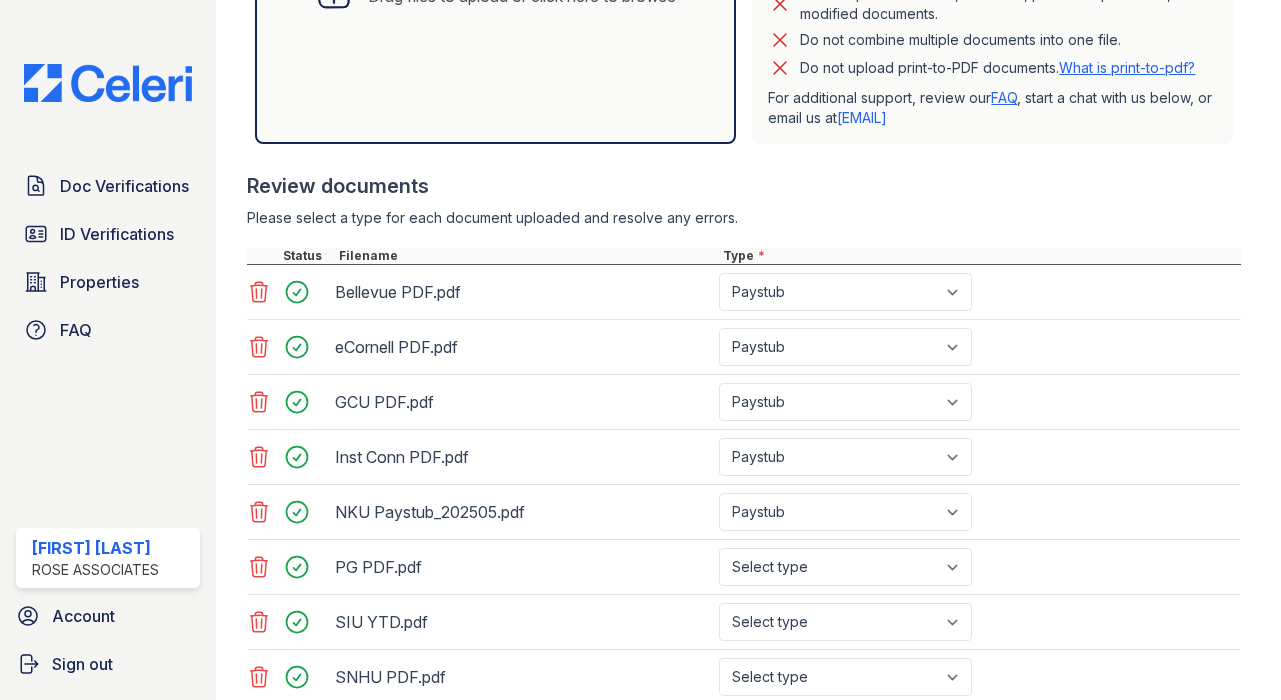 click on "PG PDF.pdf
Select type
Paystub
Bank Statement
Offer Letter
Tax Documents
Benefit Award Letter
Investment Account Statement
Other" at bounding box center (744, 567) 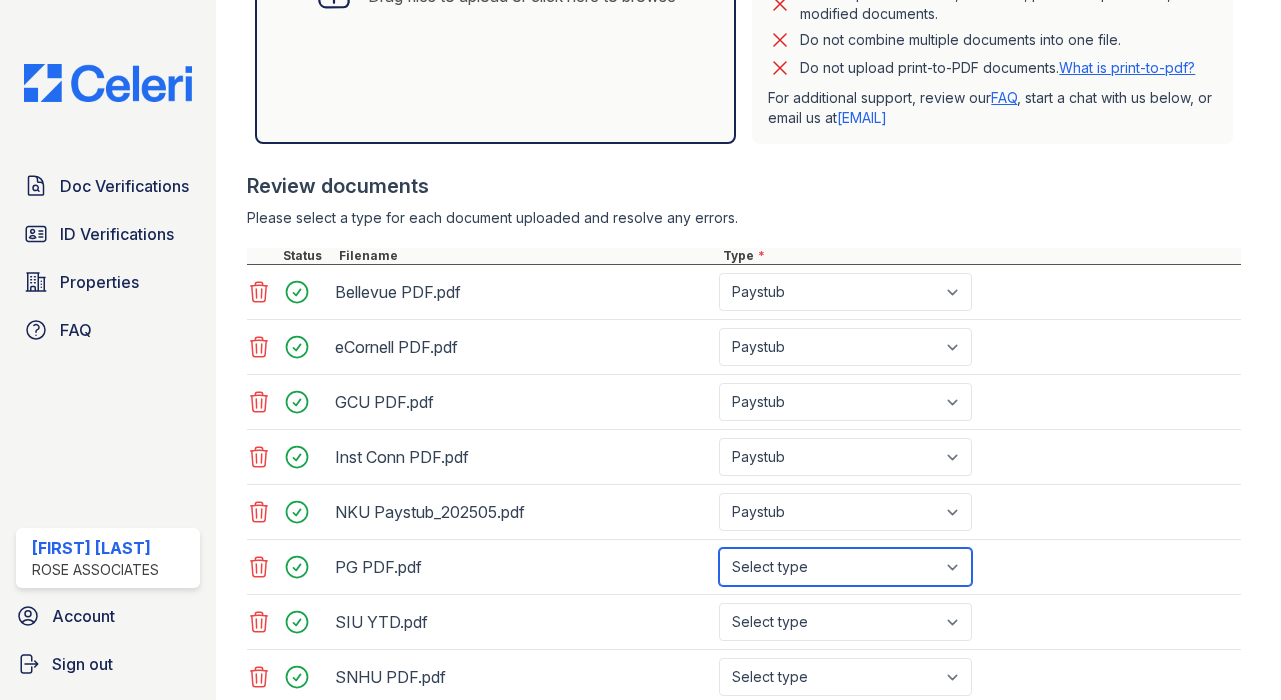 select on "paystub" 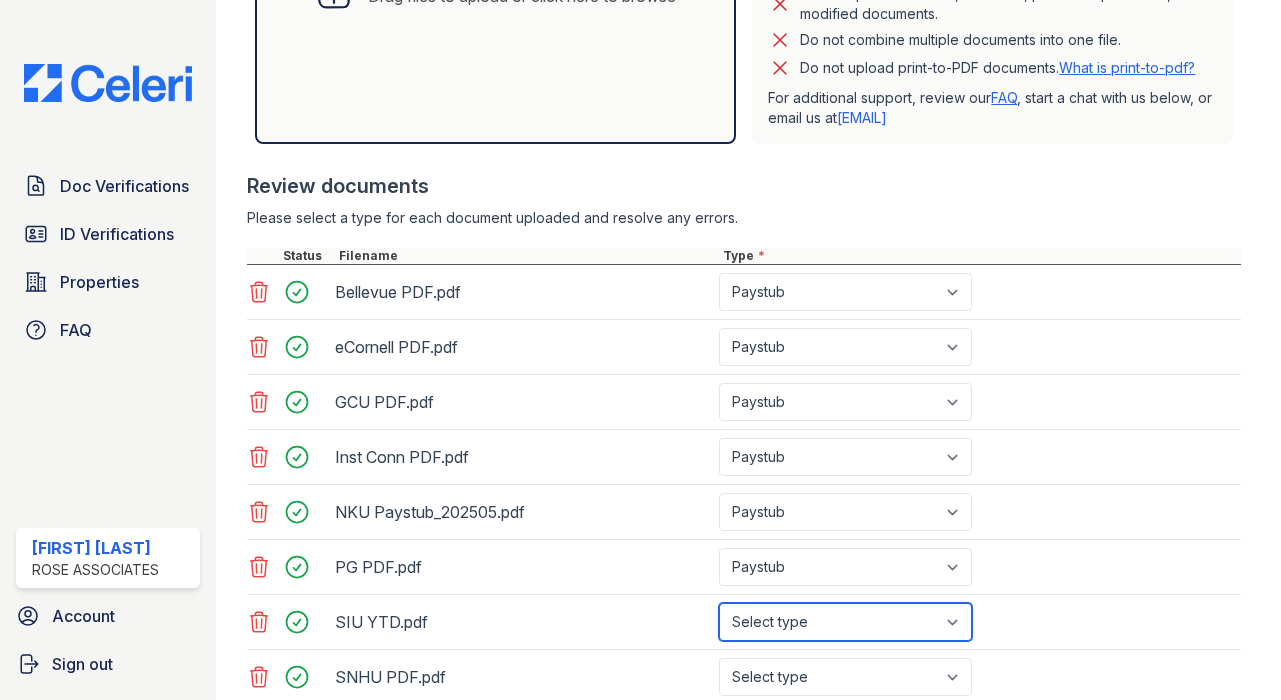 select on "paystub" 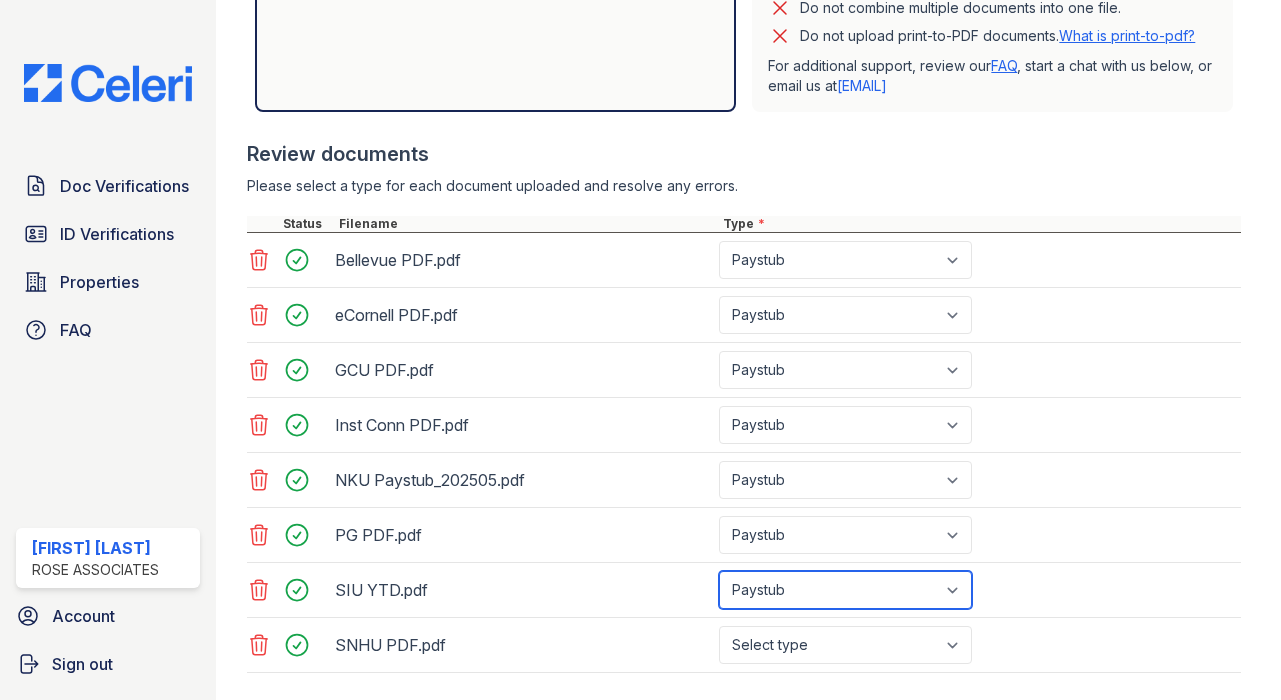 scroll, scrollTop: 624, scrollLeft: 0, axis: vertical 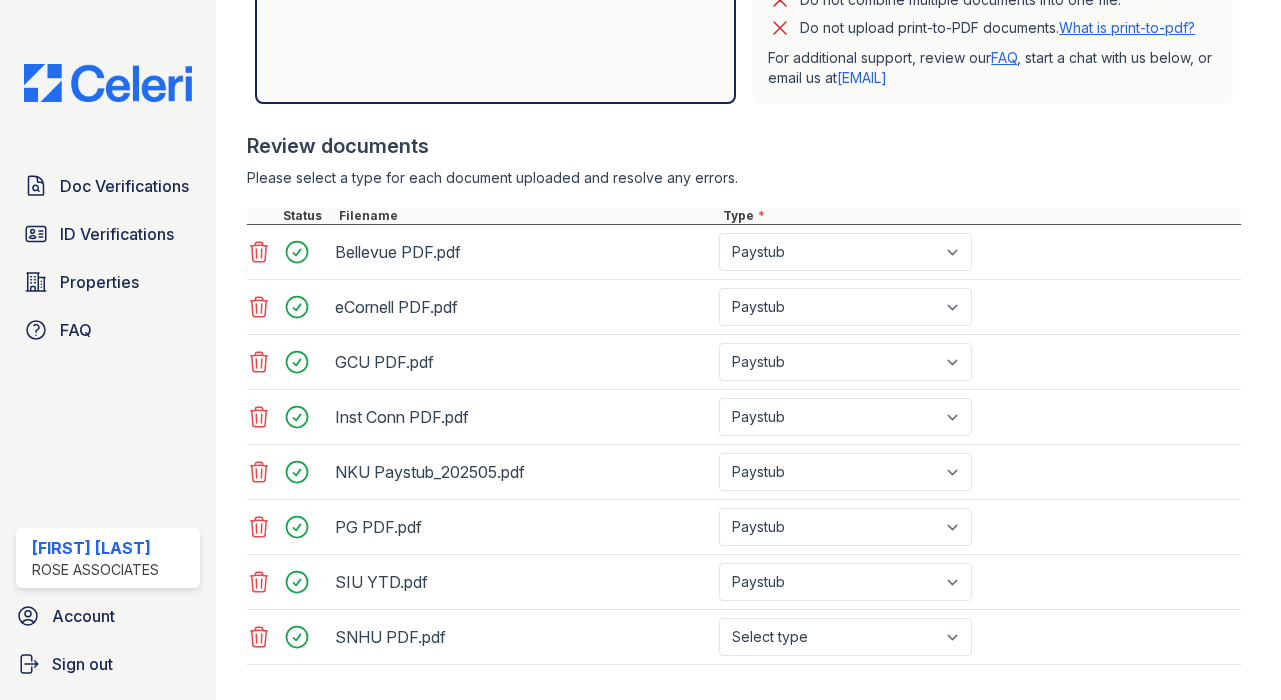 click on "SNHU PDF.pdf
Select type
Paystub
Bank Statement
Offer Letter
Tax Documents
Benefit Award Letter
Investment Account Statement
Other" at bounding box center (744, 637) 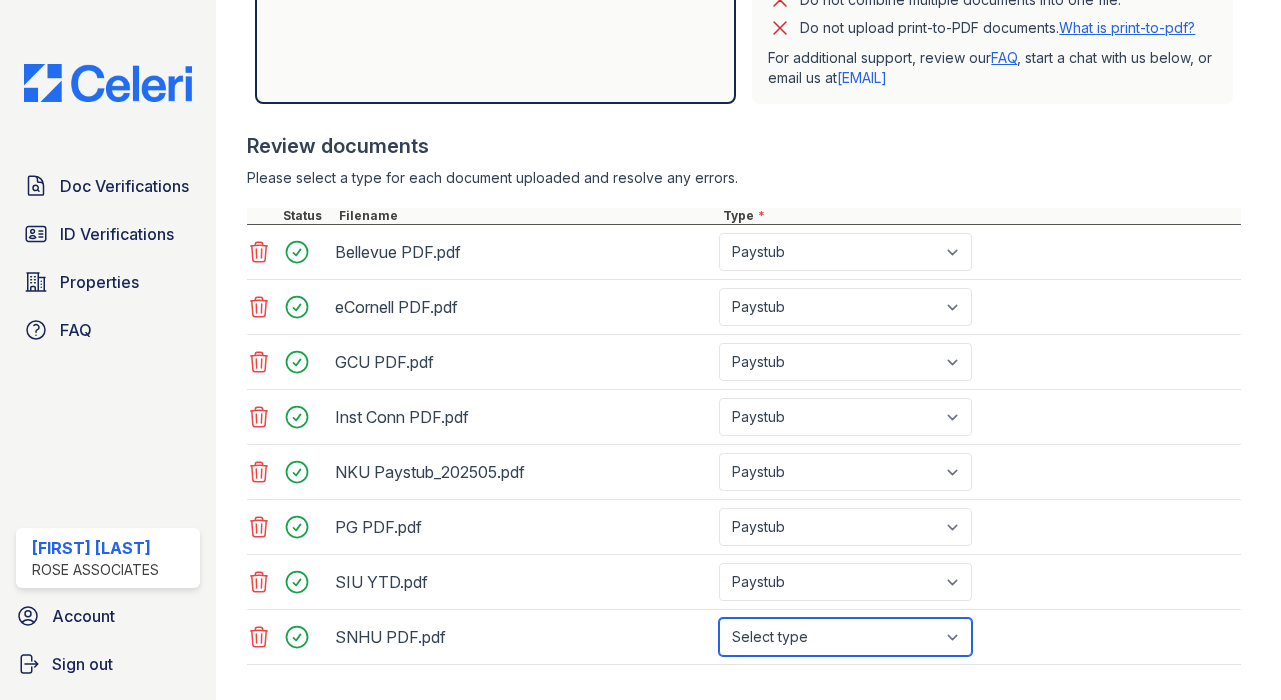 select on "paystub" 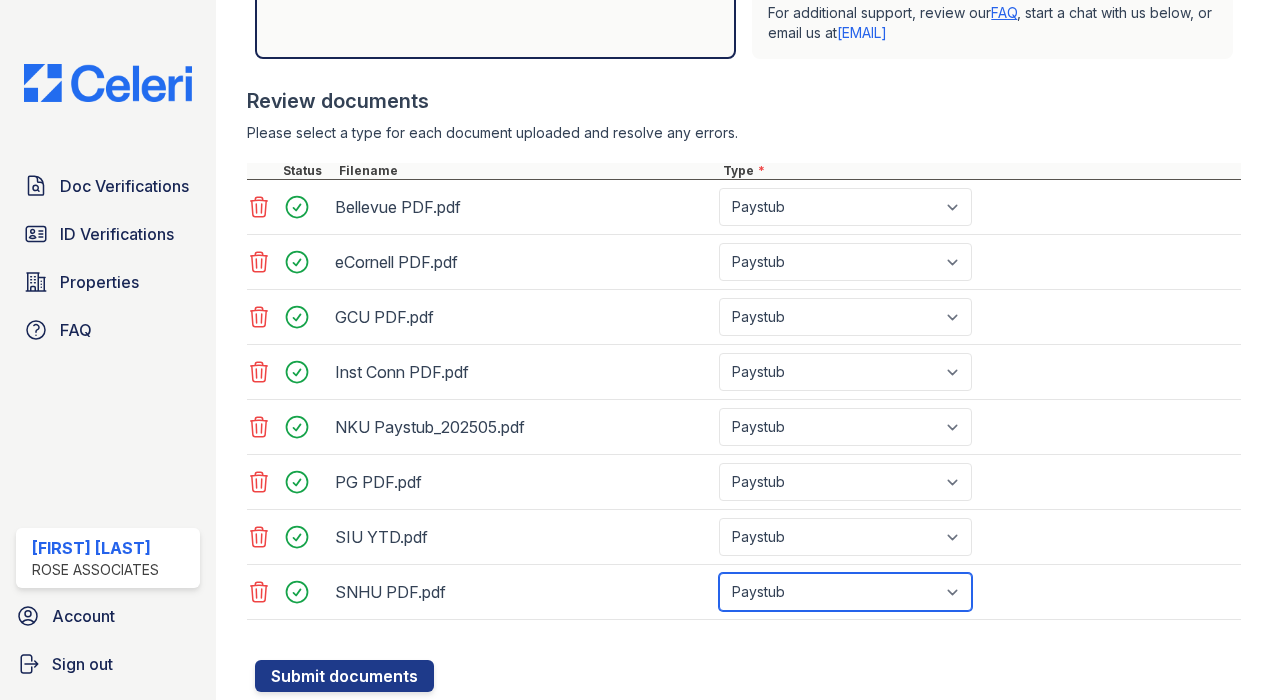 scroll, scrollTop: 685, scrollLeft: 0, axis: vertical 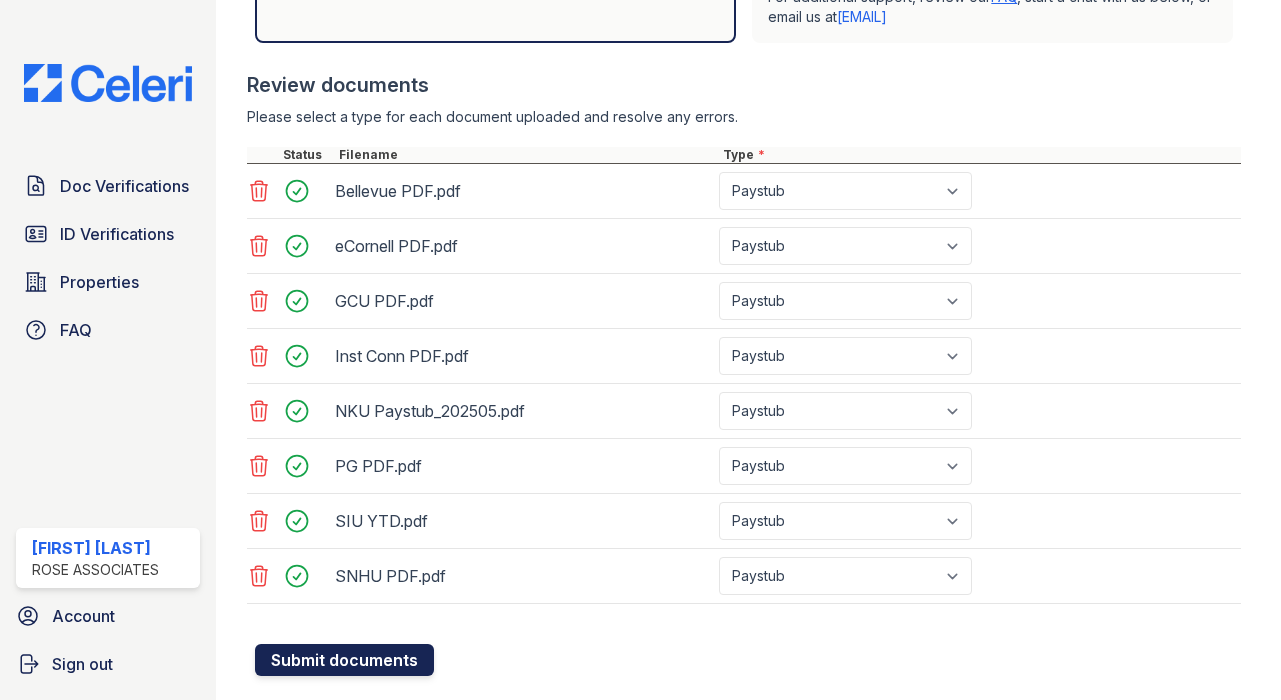 click on "Submit documents" at bounding box center (344, 660) 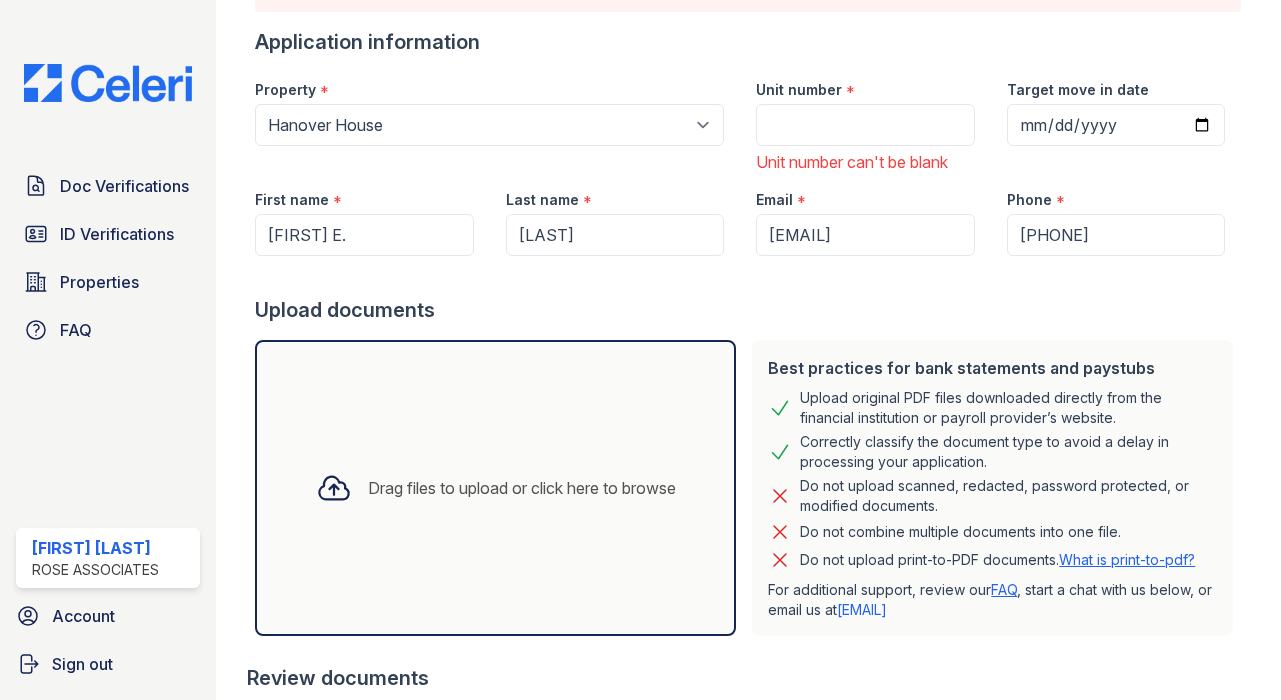 scroll, scrollTop: 133, scrollLeft: 0, axis: vertical 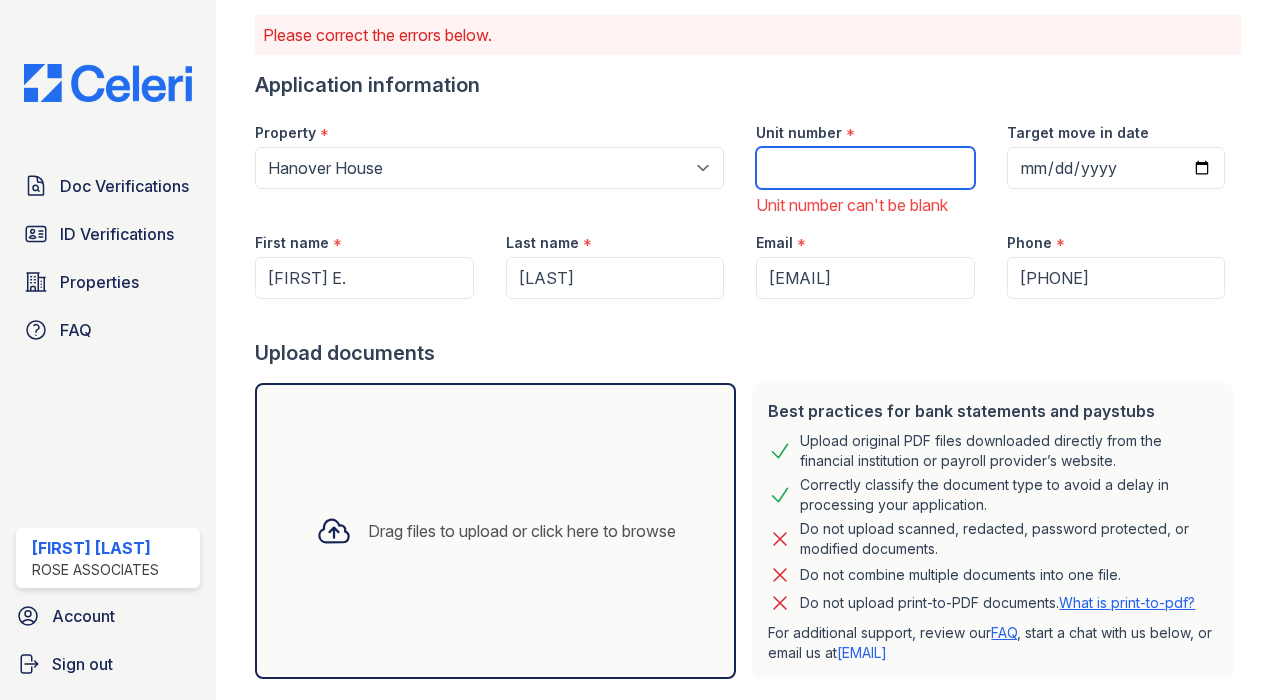 click on "Unit number" at bounding box center (865, 168) 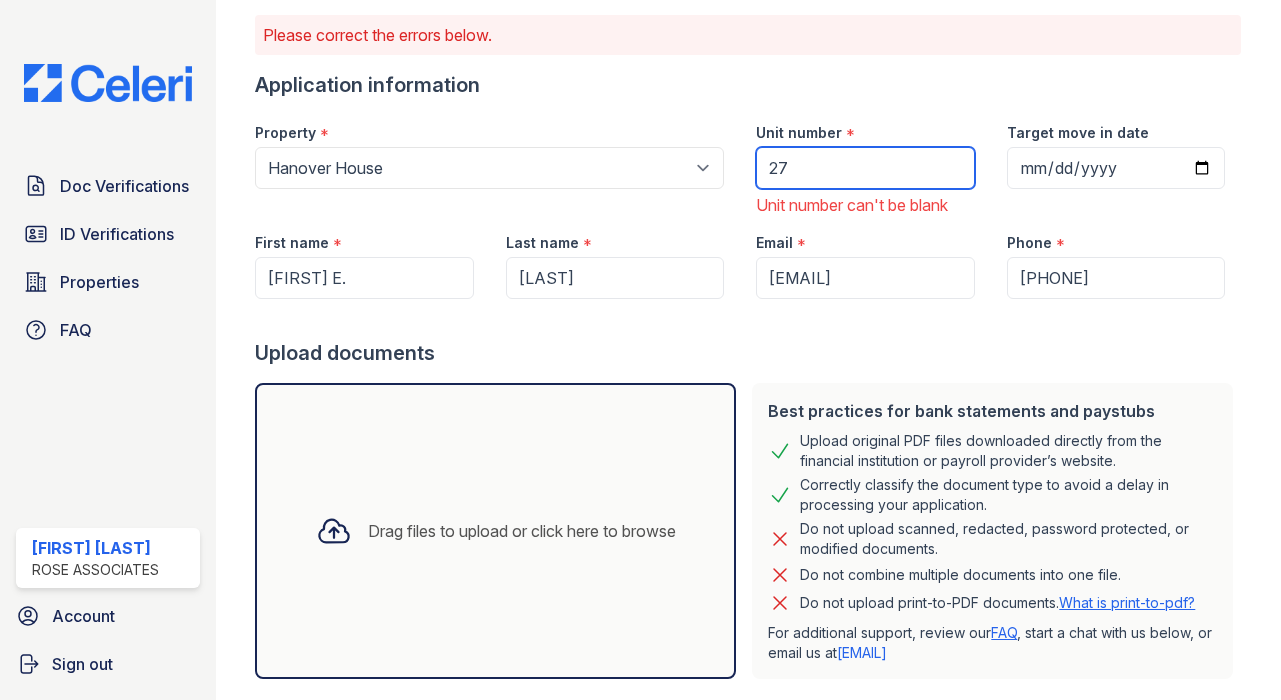 type on "2" 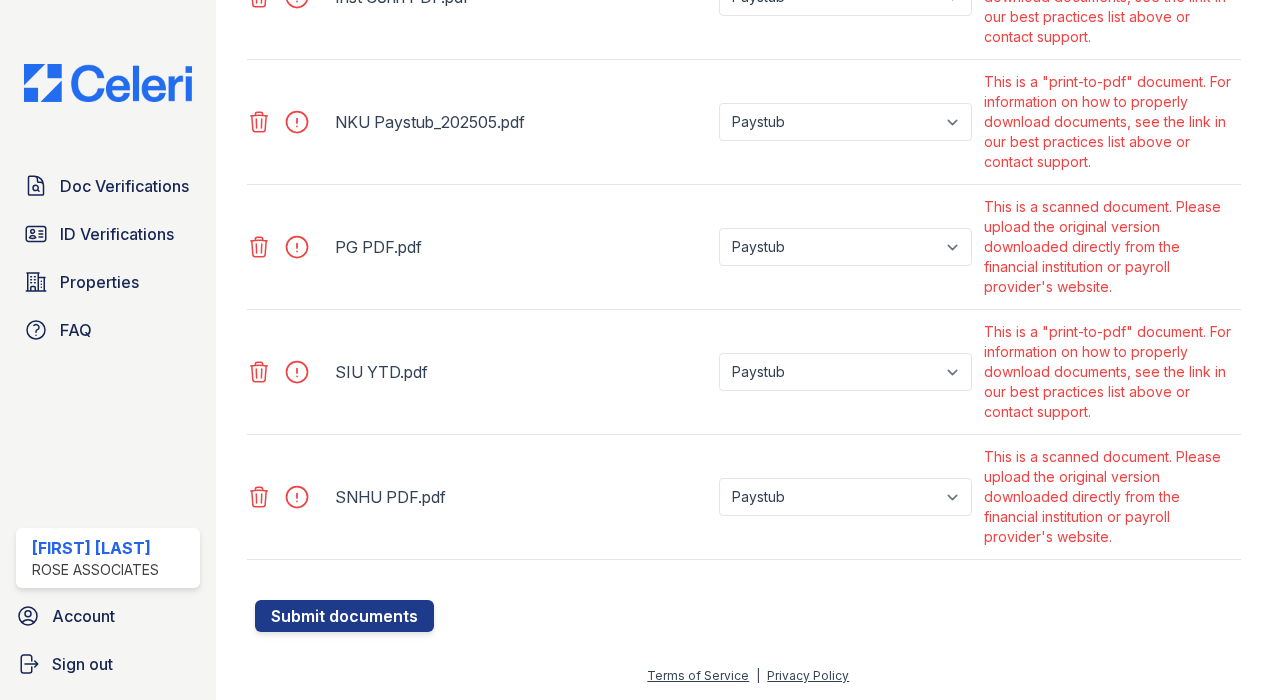 scroll, scrollTop: 1373, scrollLeft: 0, axis: vertical 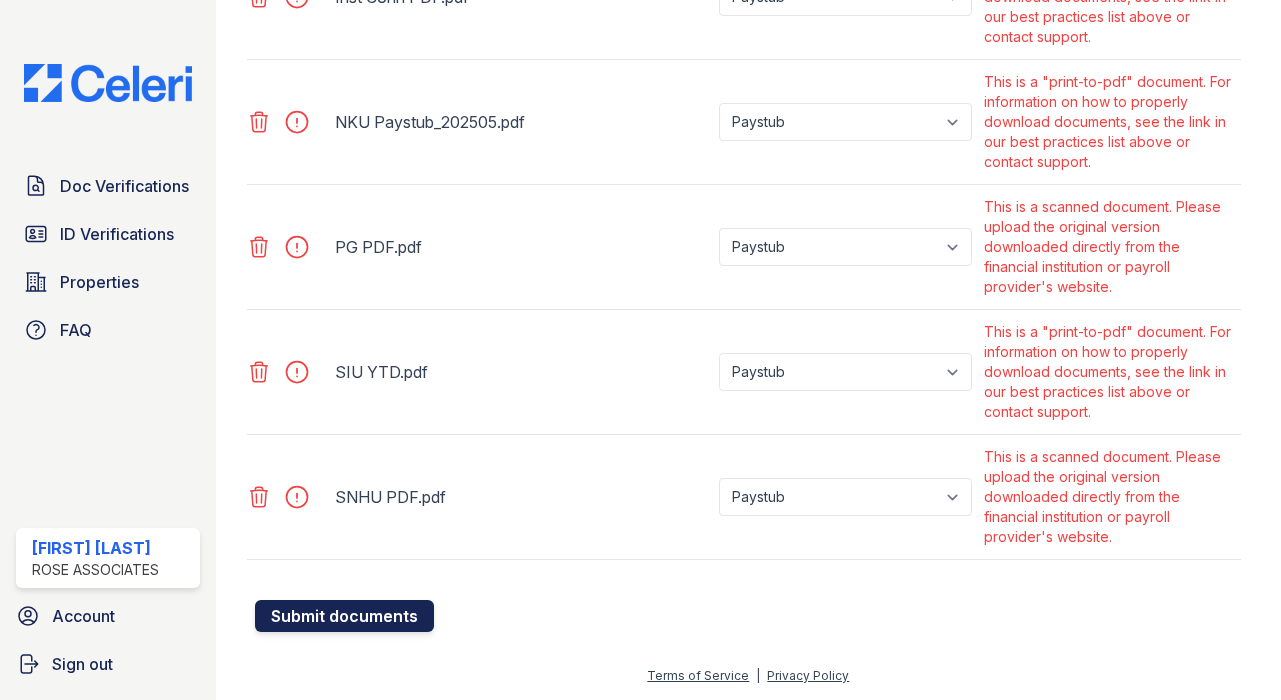 type on "17A" 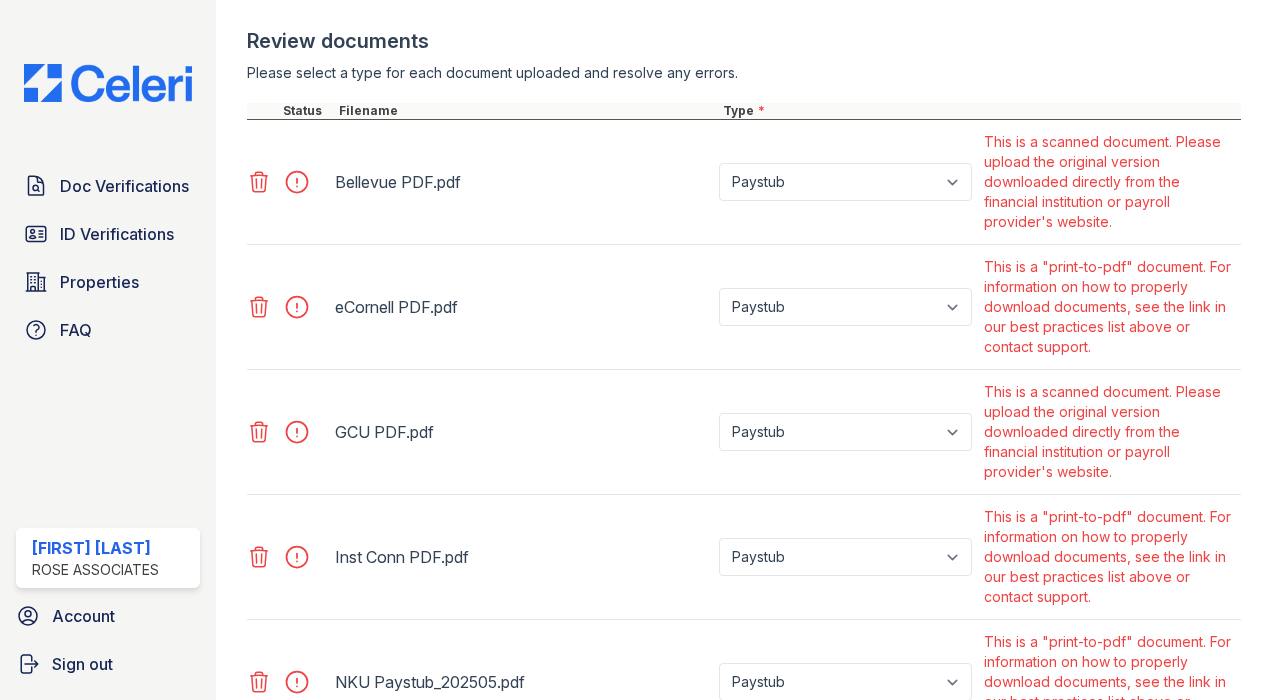 scroll, scrollTop: 1007, scrollLeft: 0, axis: vertical 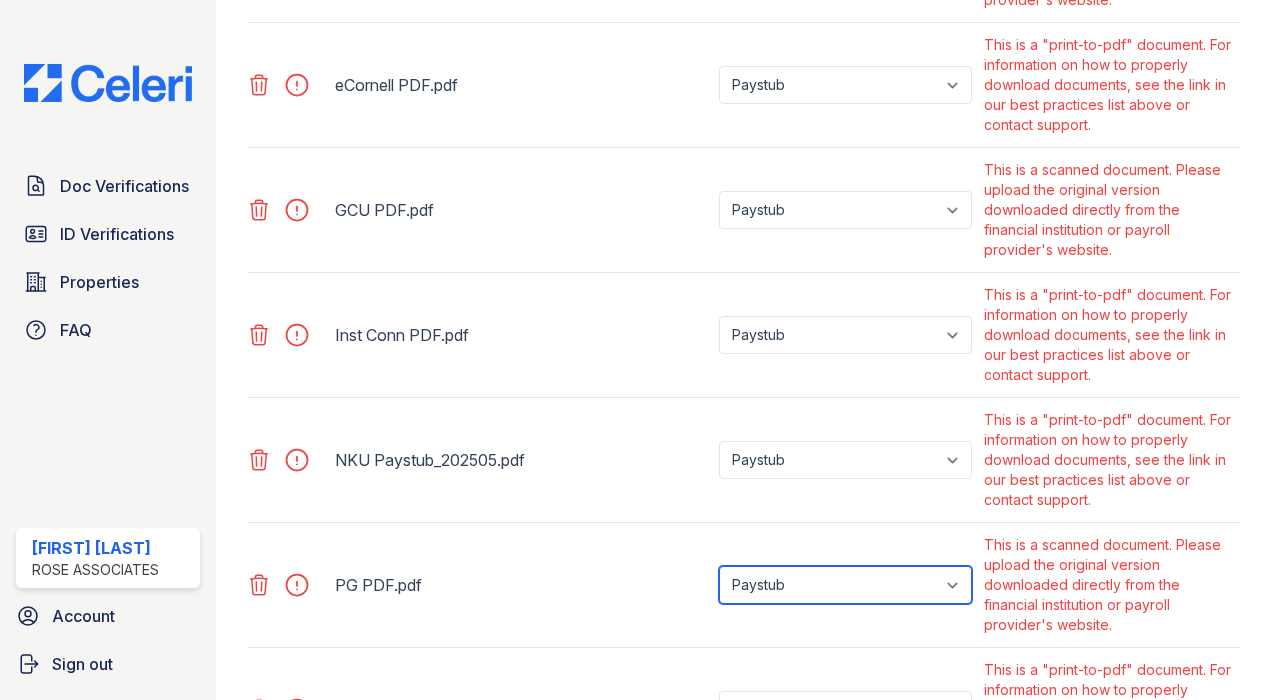 select on "other" 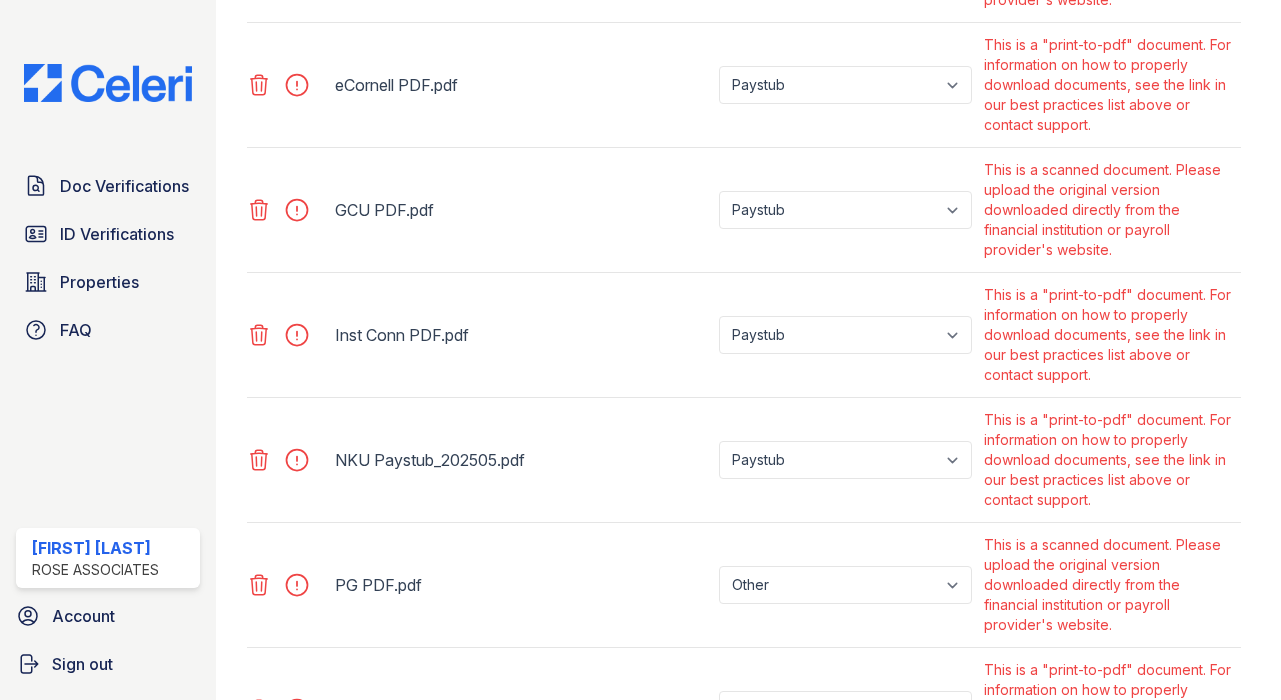 click on "Paystub
Bank Statement
Offer Letter
Tax Documents
Benefit Award Letter
Investment Account Statement
Other" at bounding box center (847, 460) 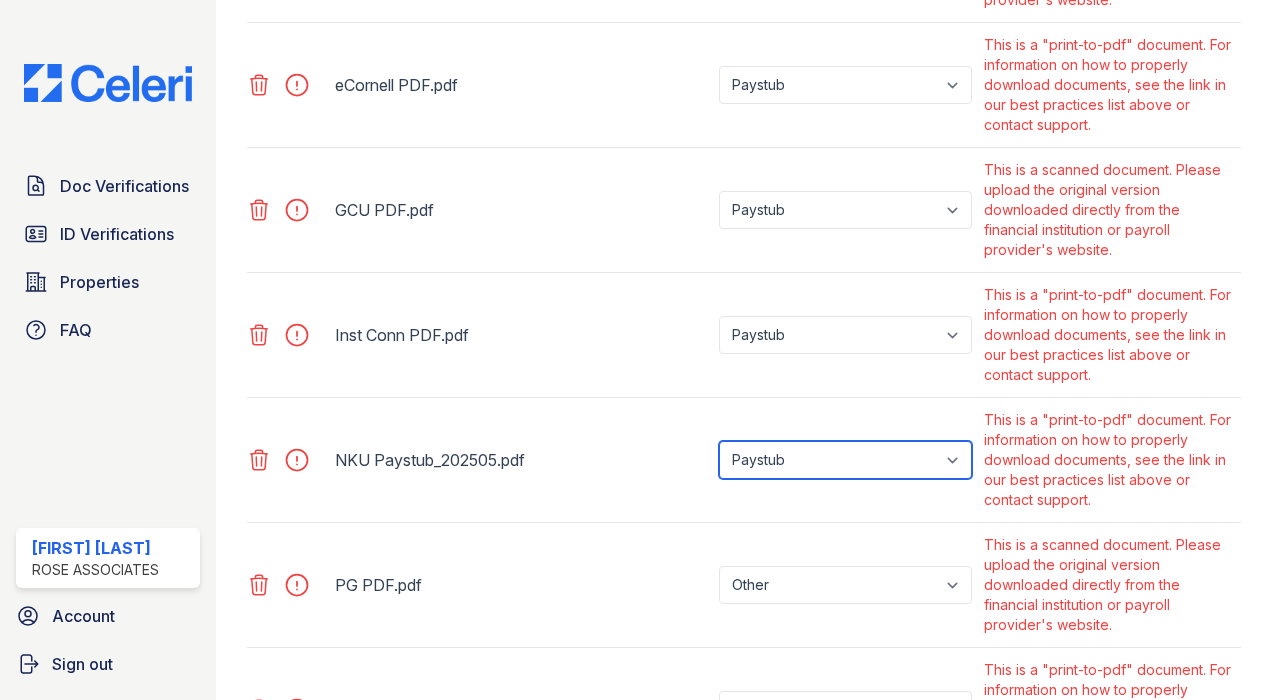 select on "other" 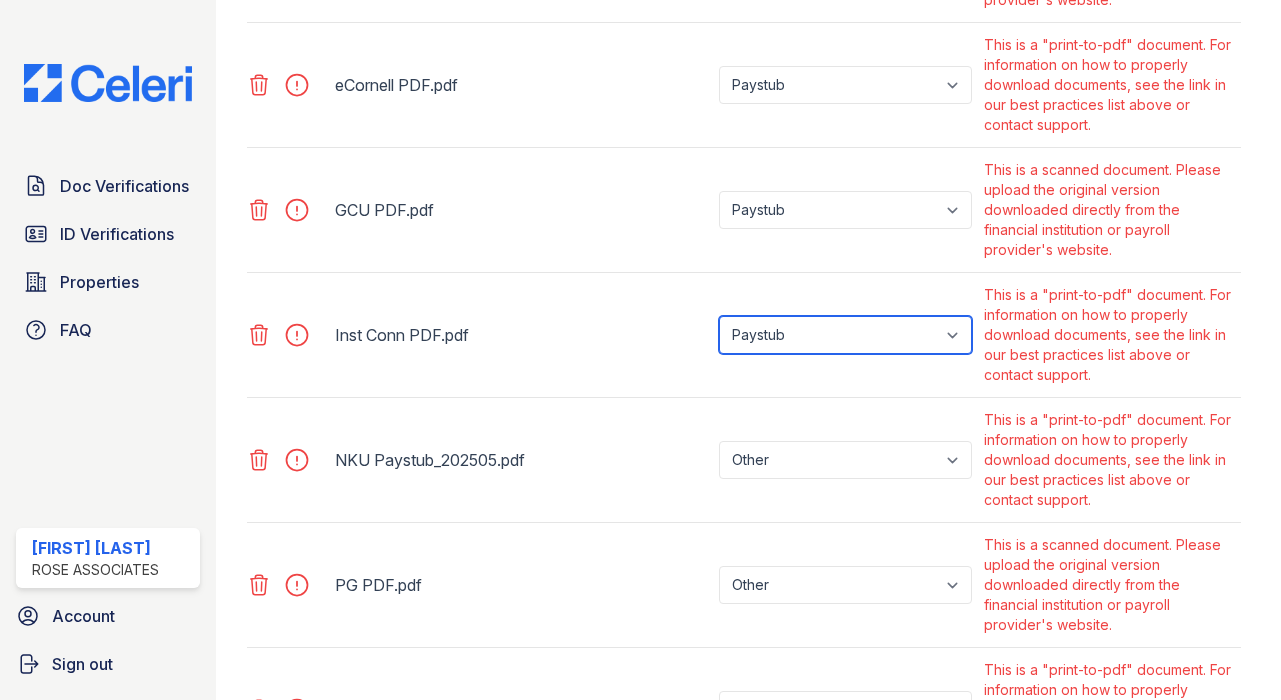 select on "other" 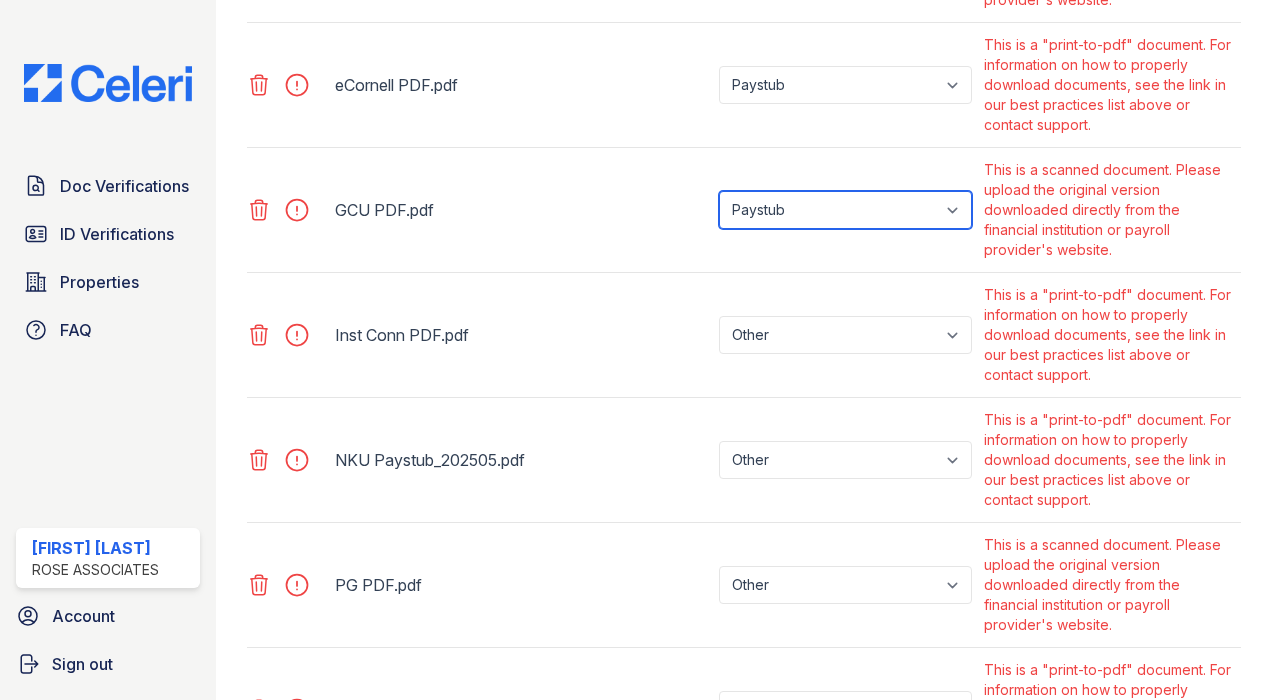 select on "other" 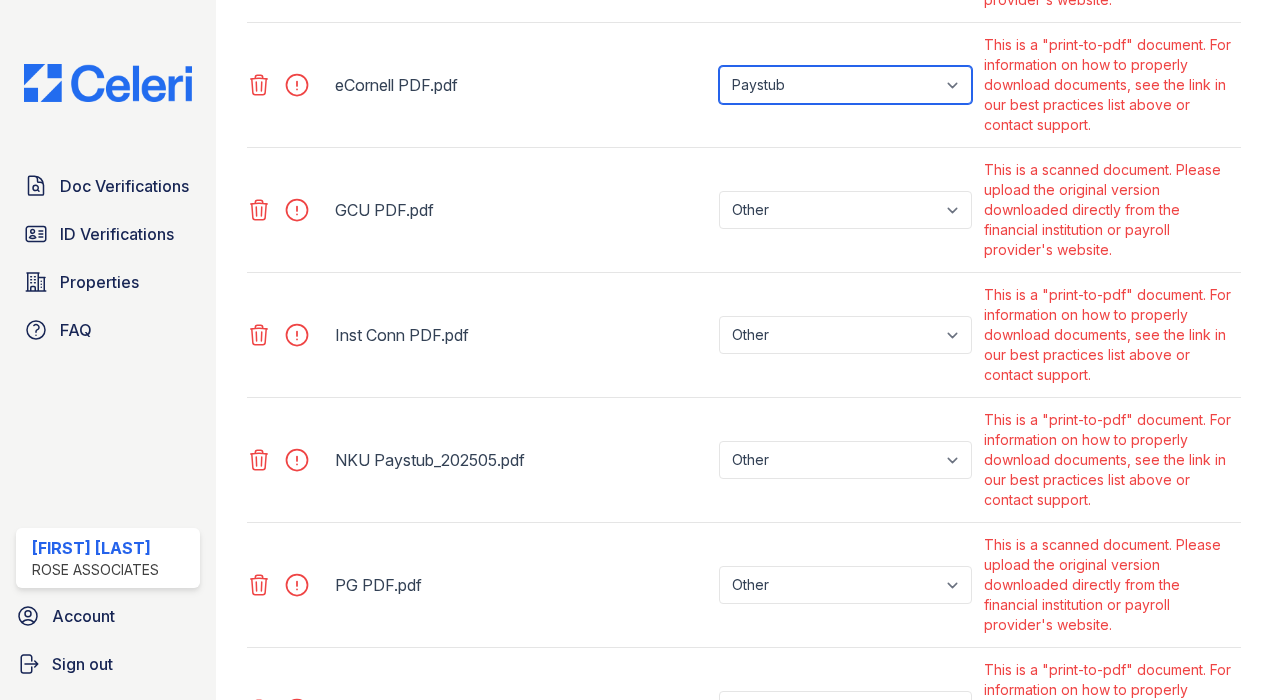 select on "other" 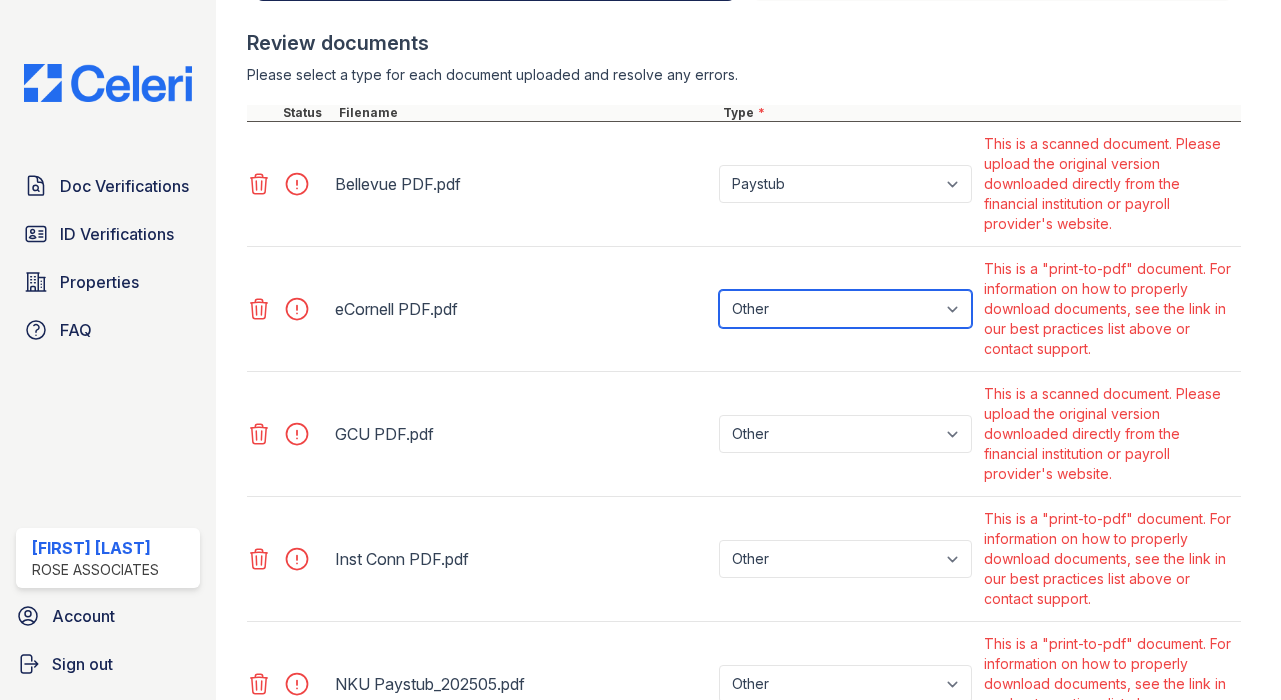 scroll, scrollTop: 677, scrollLeft: 0, axis: vertical 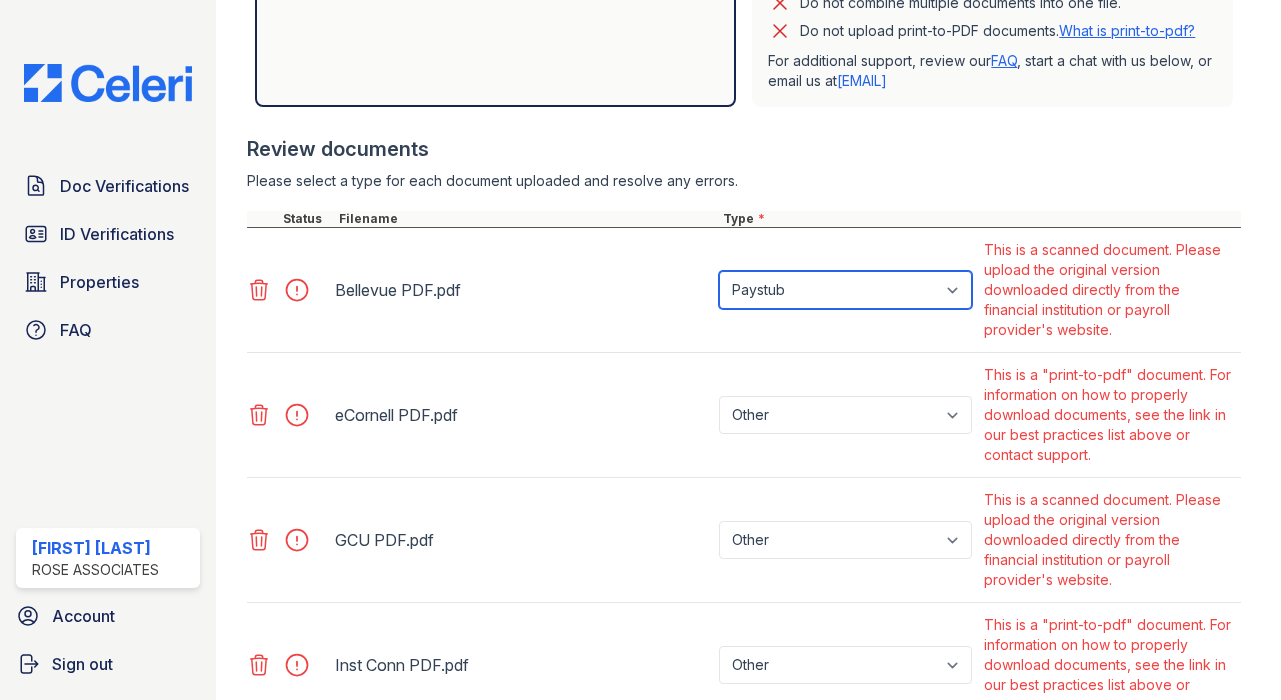 select on "other" 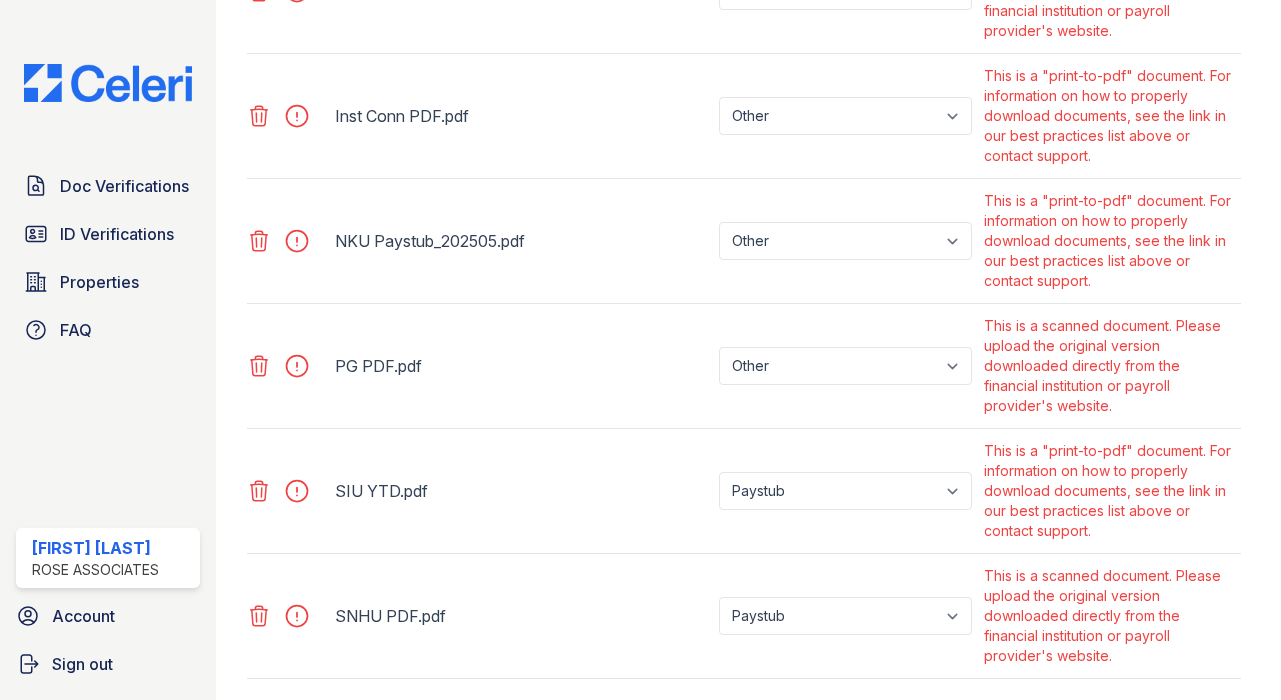 scroll, scrollTop: 1315, scrollLeft: 0, axis: vertical 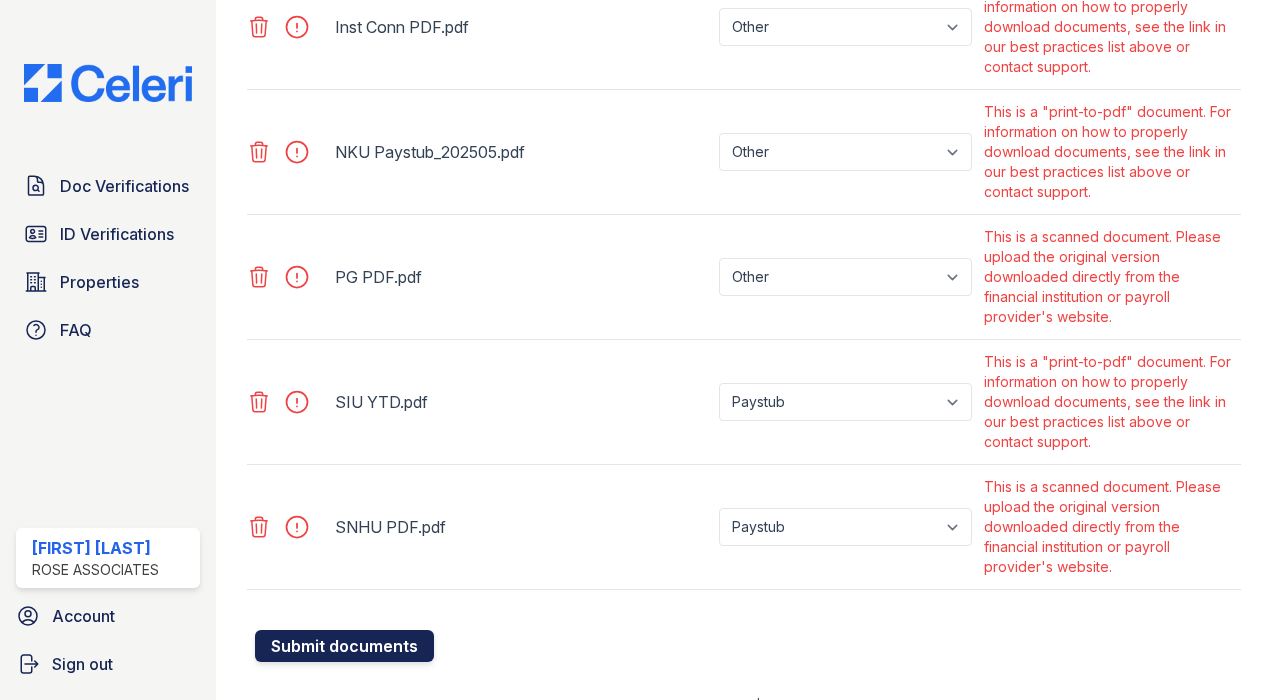 click on "Submit documents" at bounding box center [344, 646] 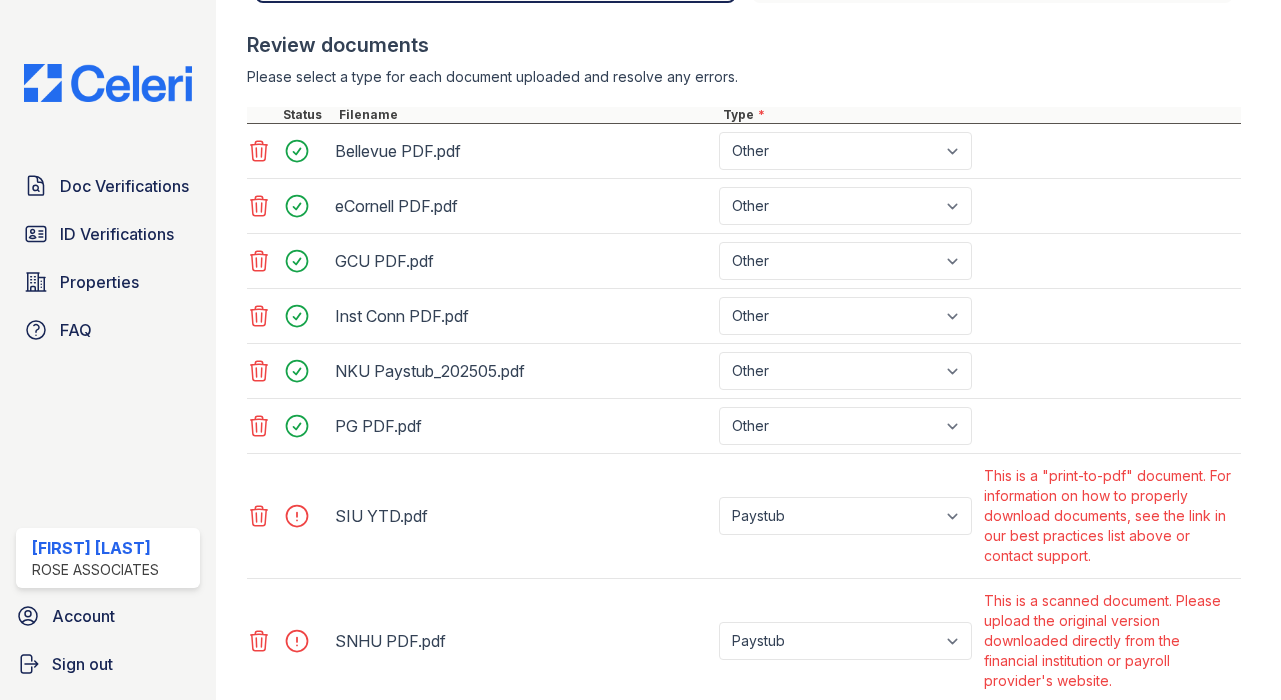 scroll, scrollTop: 801, scrollLeft: 0, axis: vertical 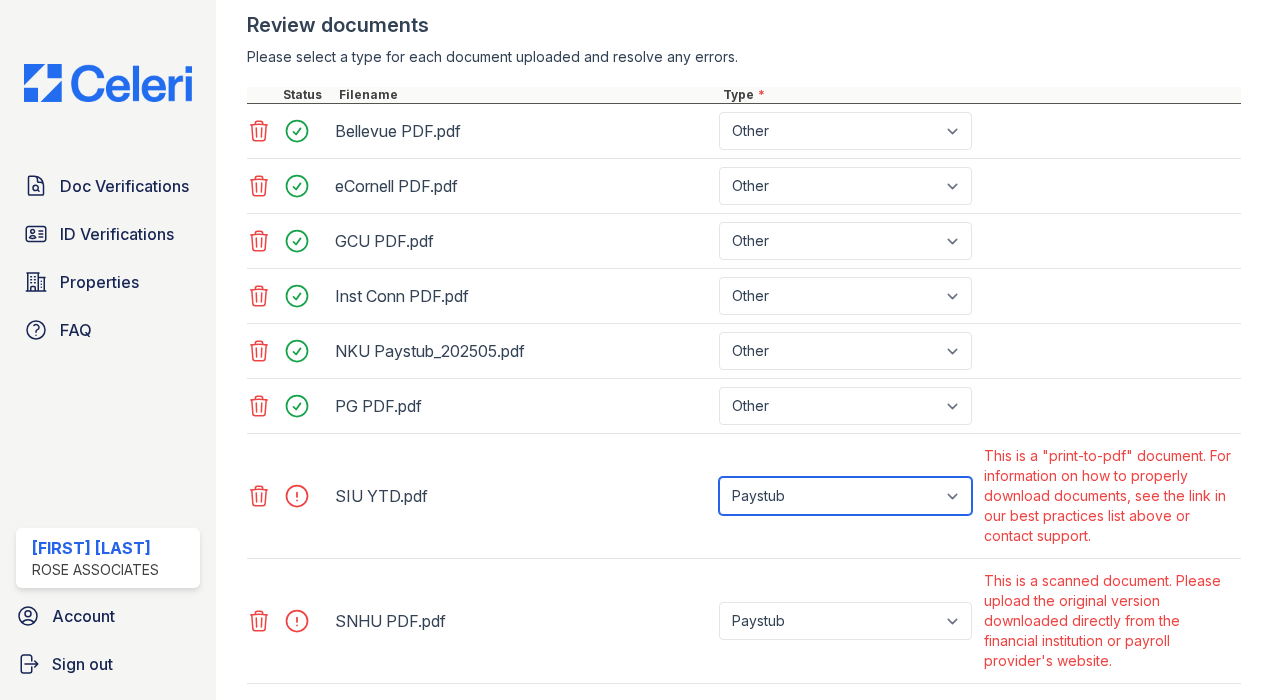 select on "other" 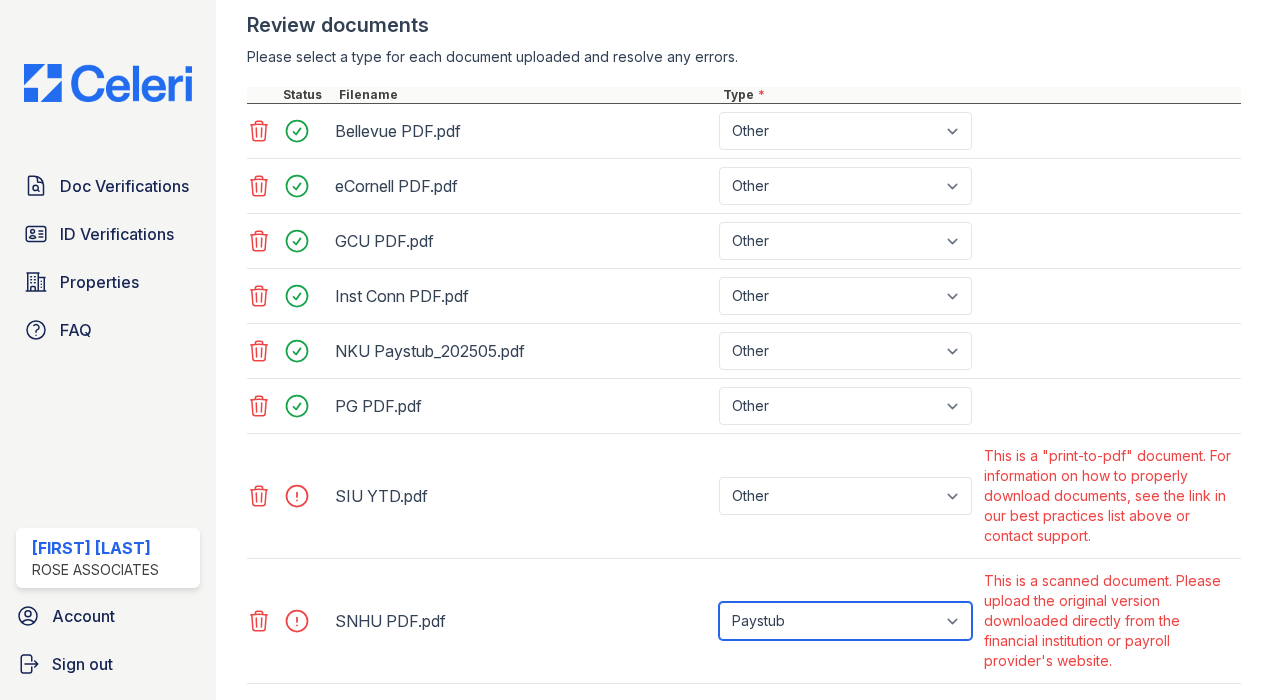 select on "other" 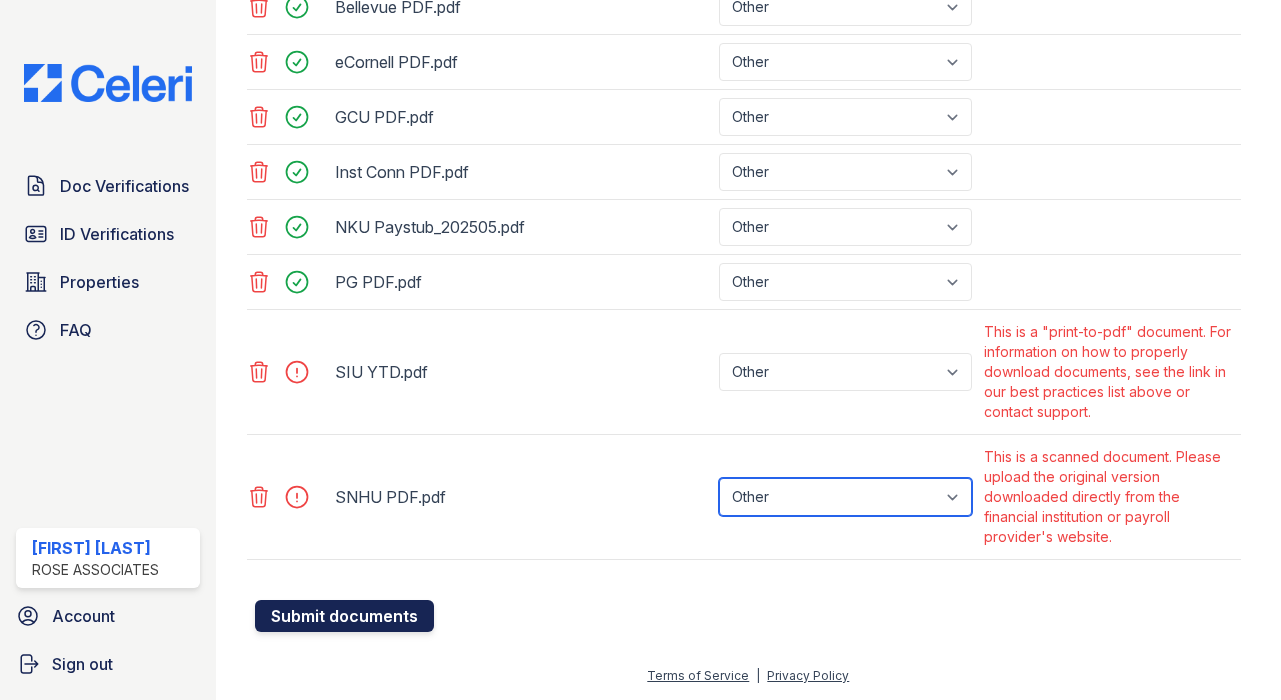 scroll, scrollTop: 925, scrollLeft: 0, axis: vertical 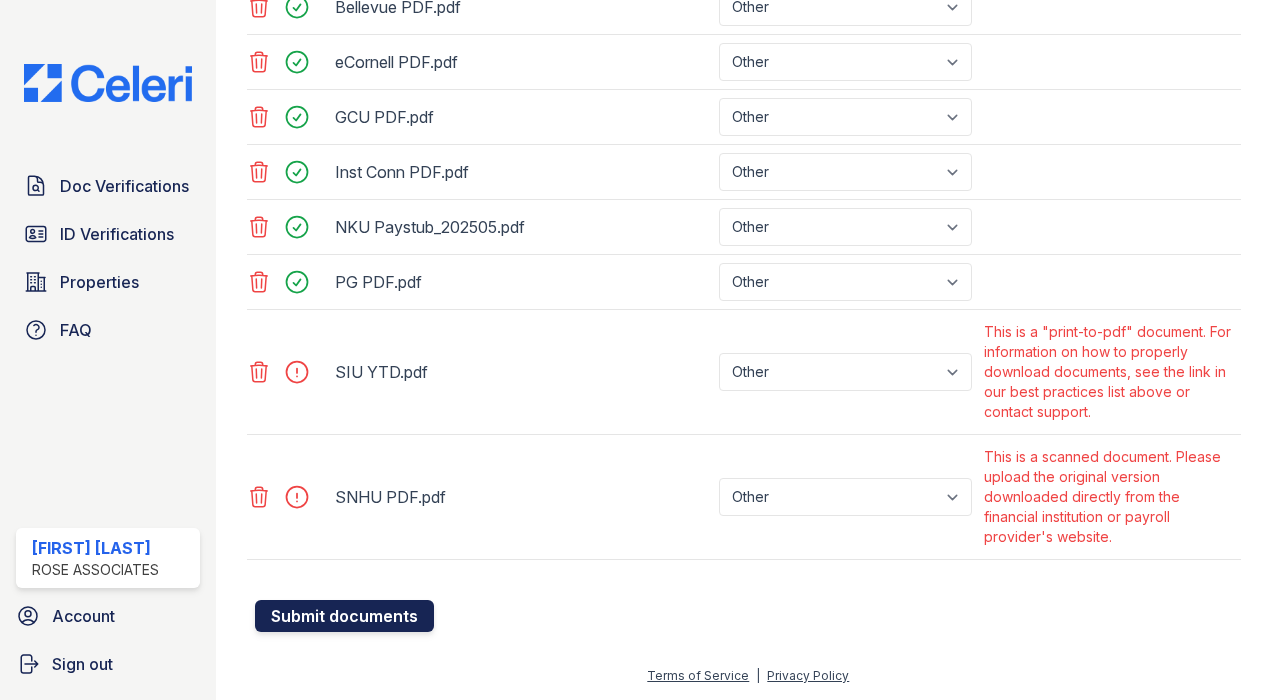 click on "Submit documents" at bounding box center (344, 616) 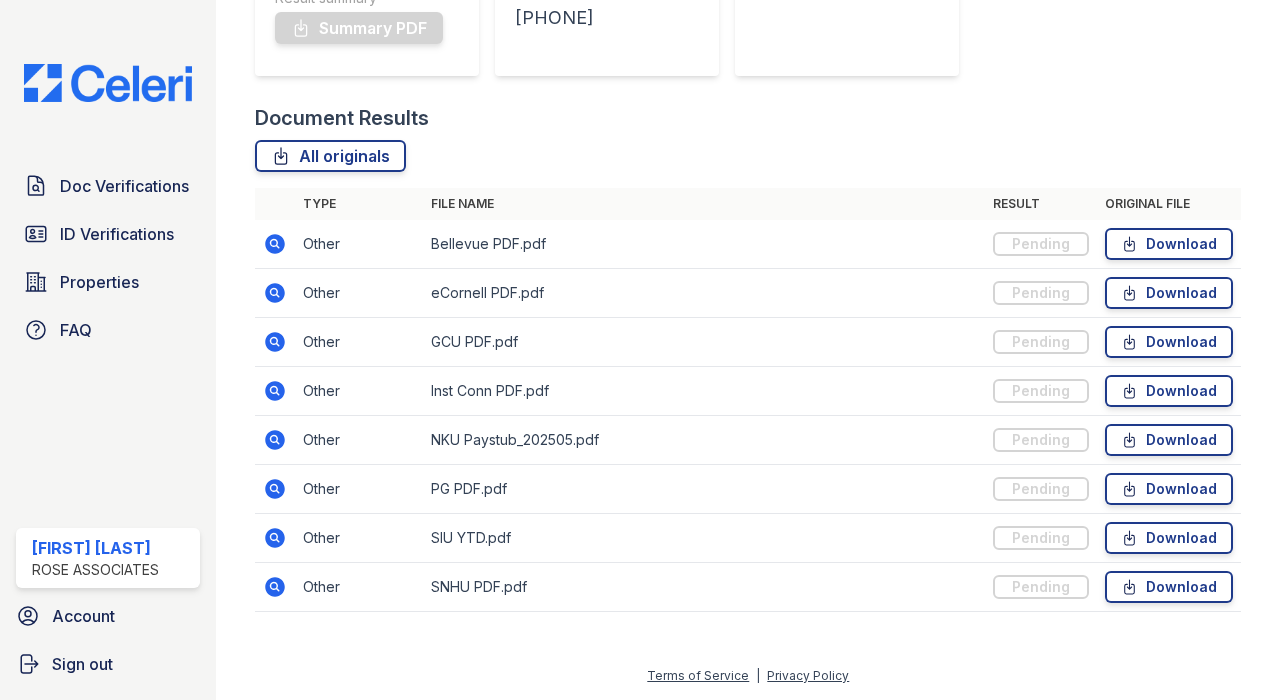 scroll, scrollTop: 444, scrollLeft: 0, axis: vertical 